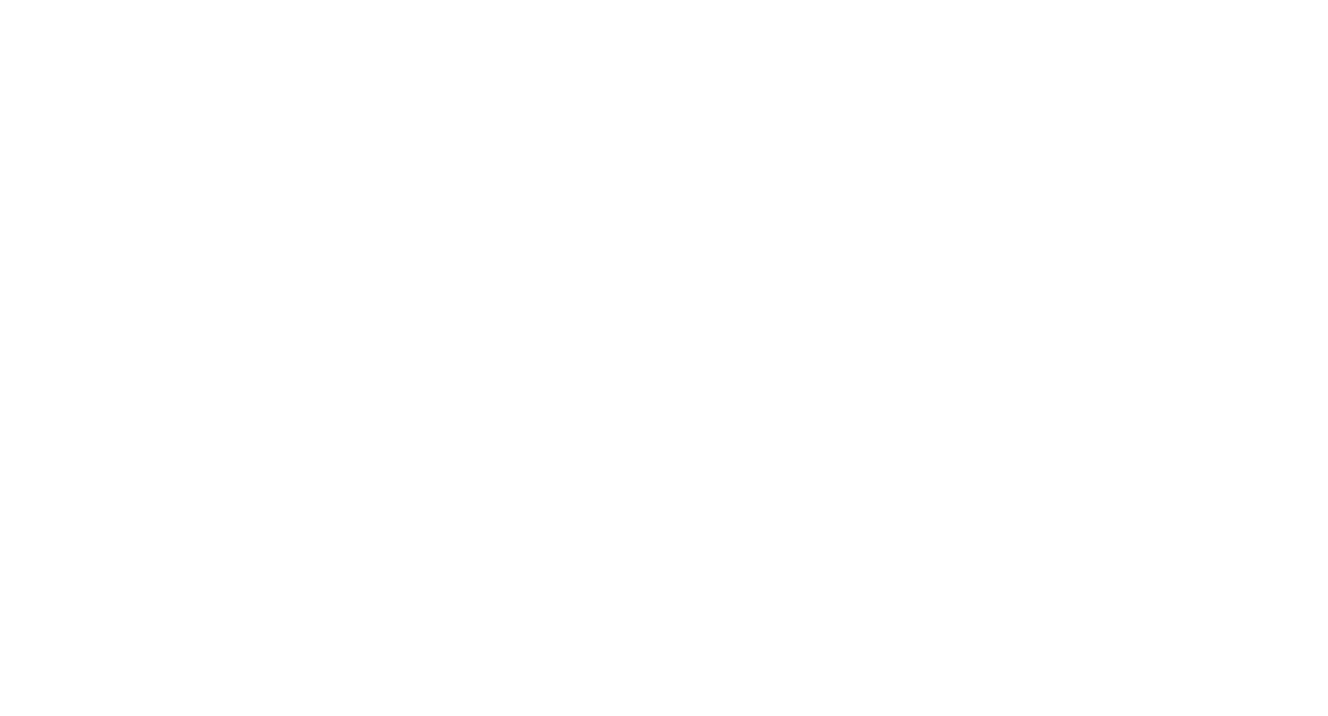 scroll, scrollTop: 0, scrollLeft: 0, axis: both 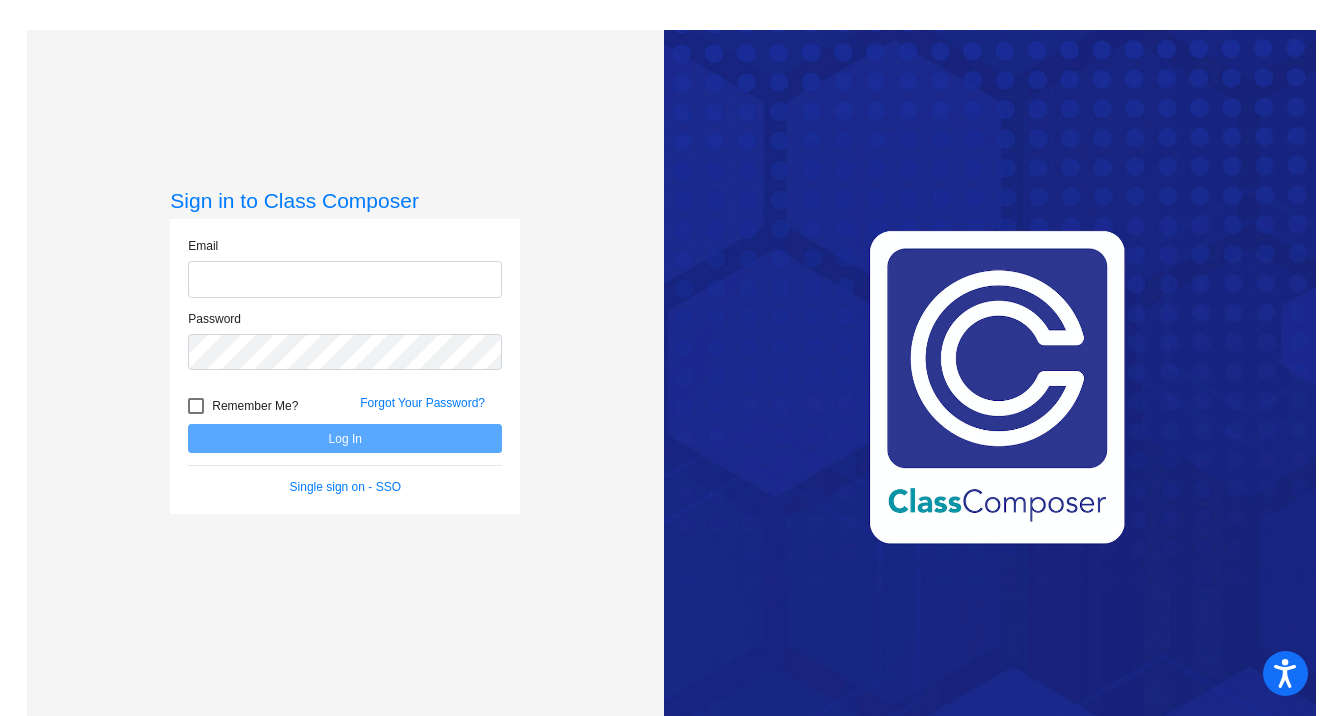 type on "[EMAIL_ADDRESS][DOMAIN_NAME]" 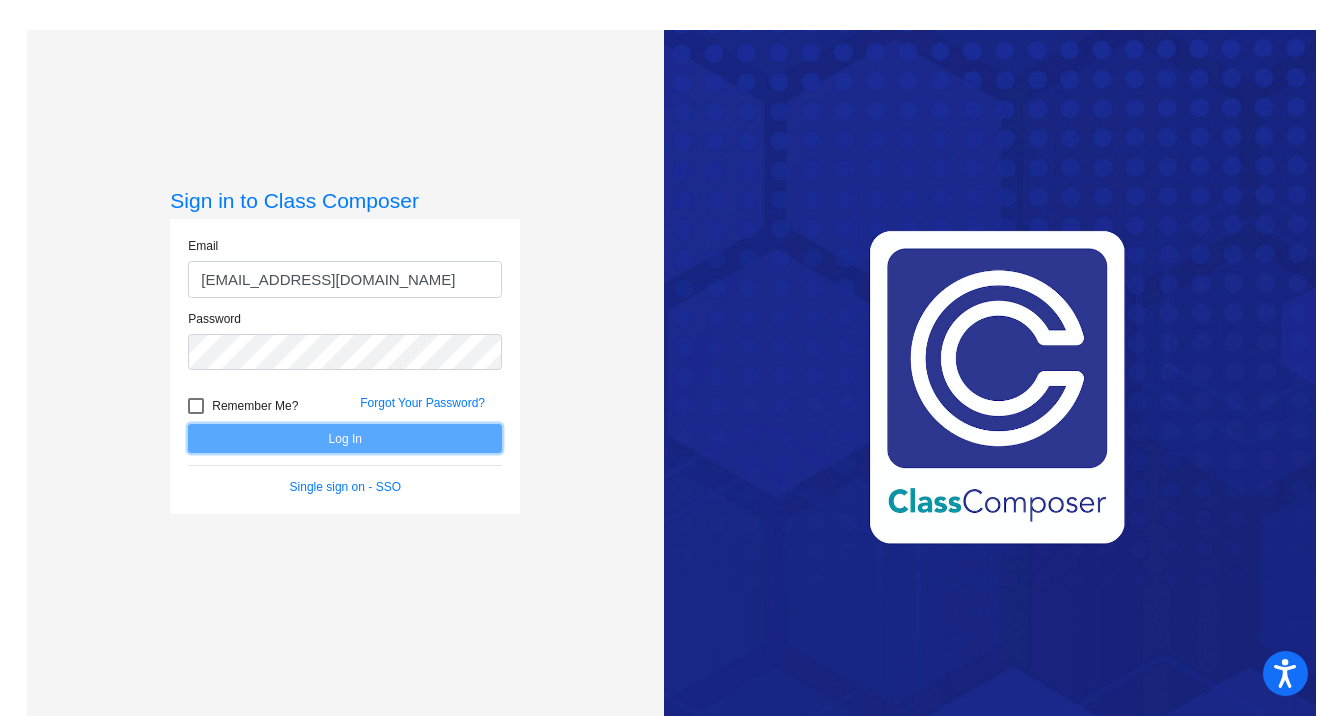 click on "Log In" 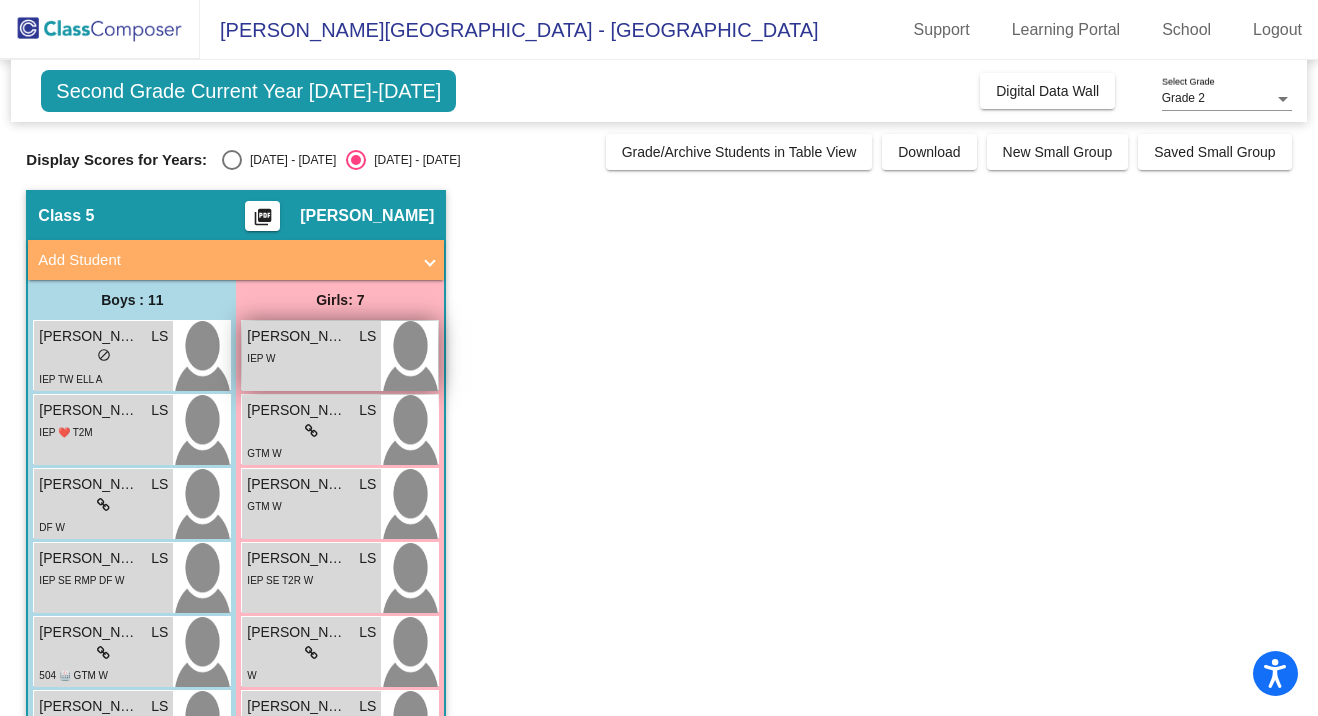 click on "[PERSON_NAME] LS" at bounding box center [311, 336] 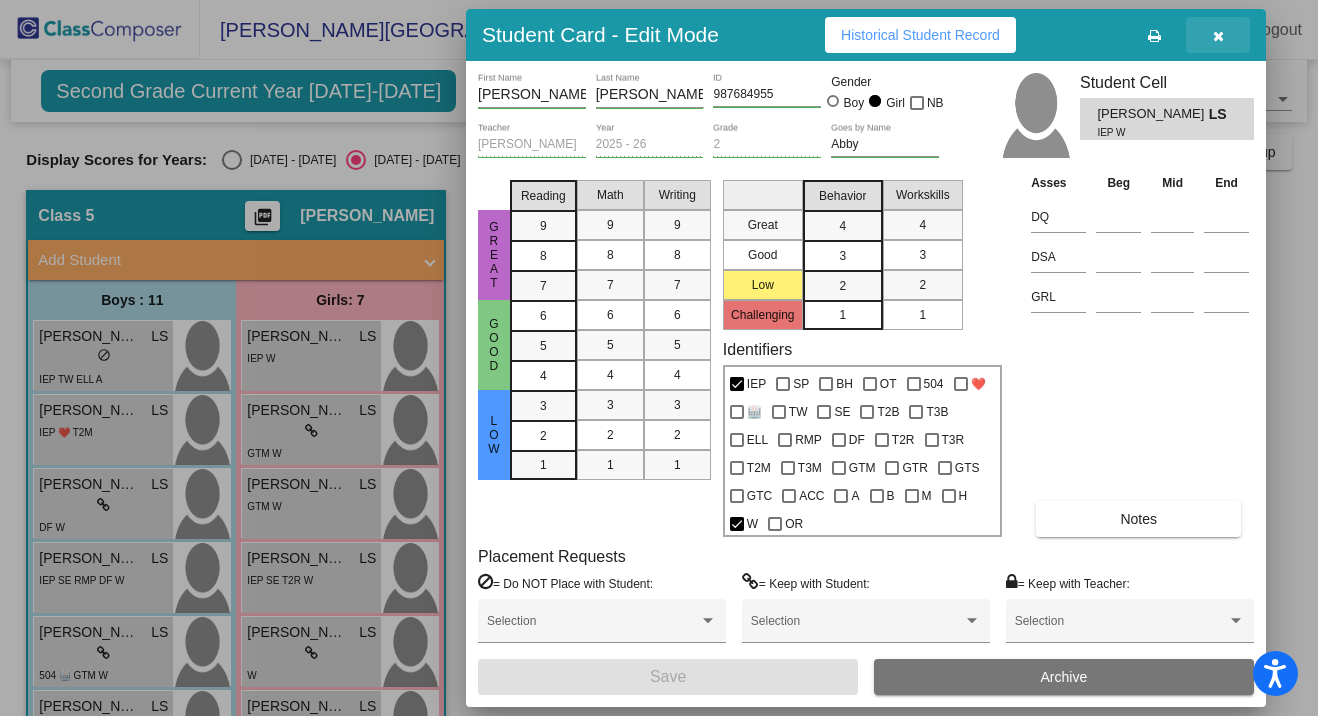 click at bounding box center [1218, 35] 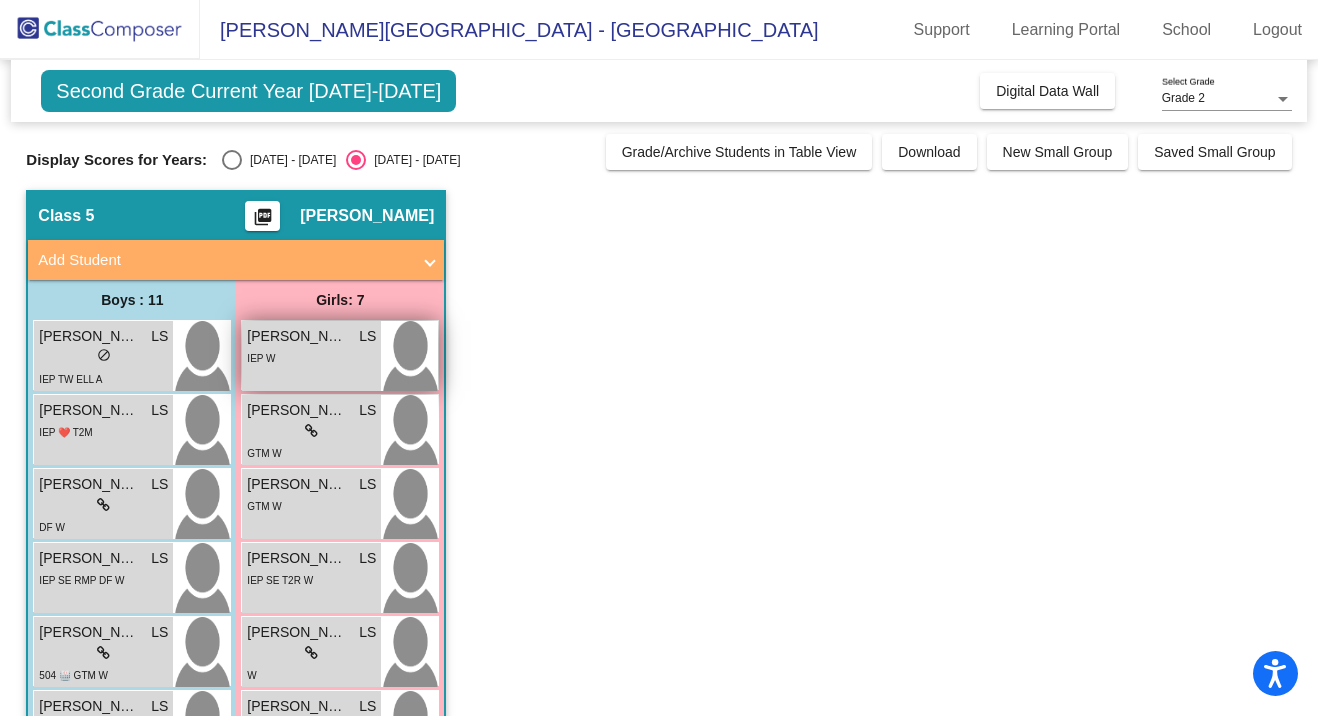 click on "[PERSON_NAME]" at bounding box center [297, 336] 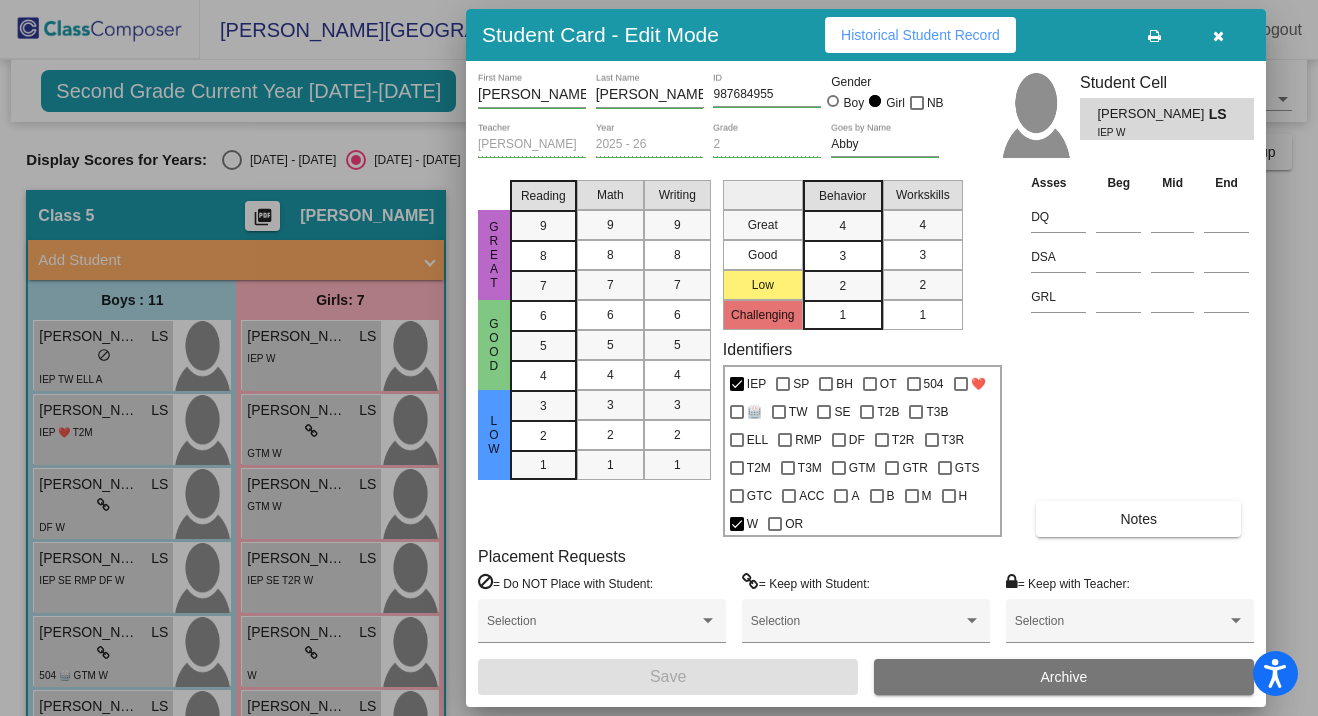 click at bounding box center [1218, 36] 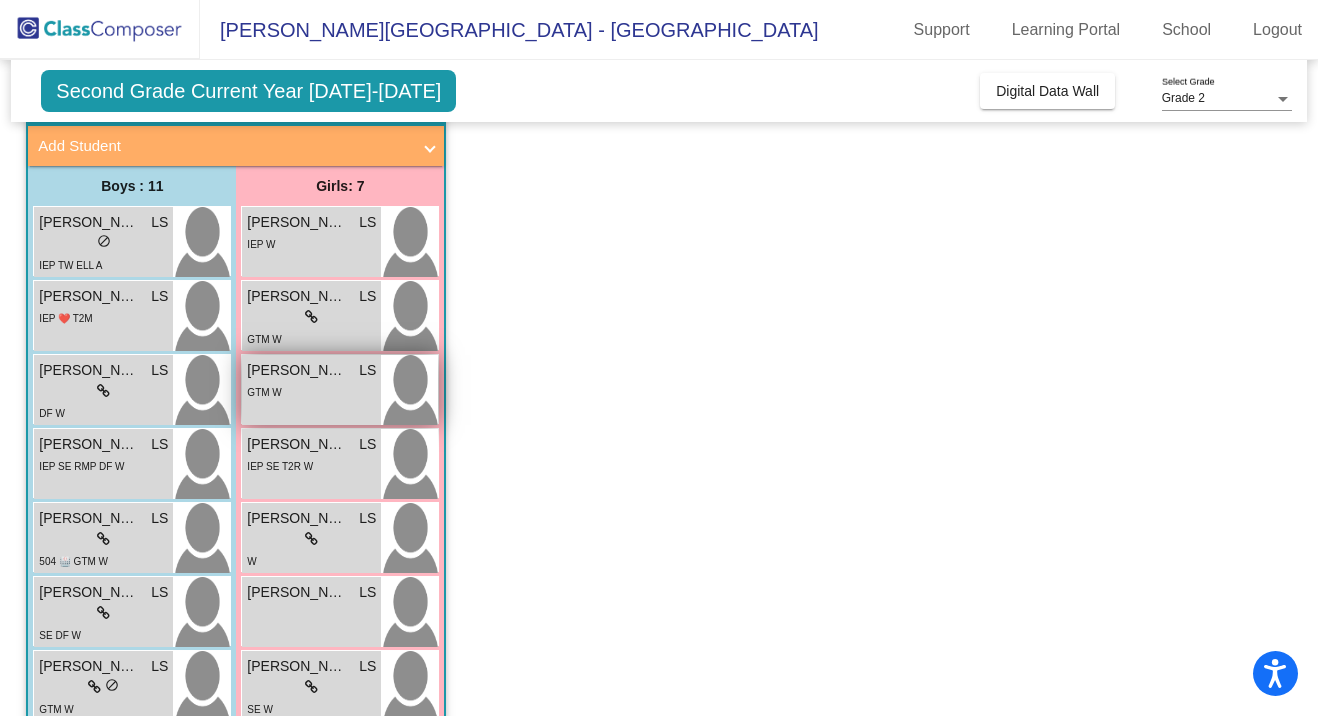 scroll, scrollTop: 97, scrollLeft: 0, axis: vertical 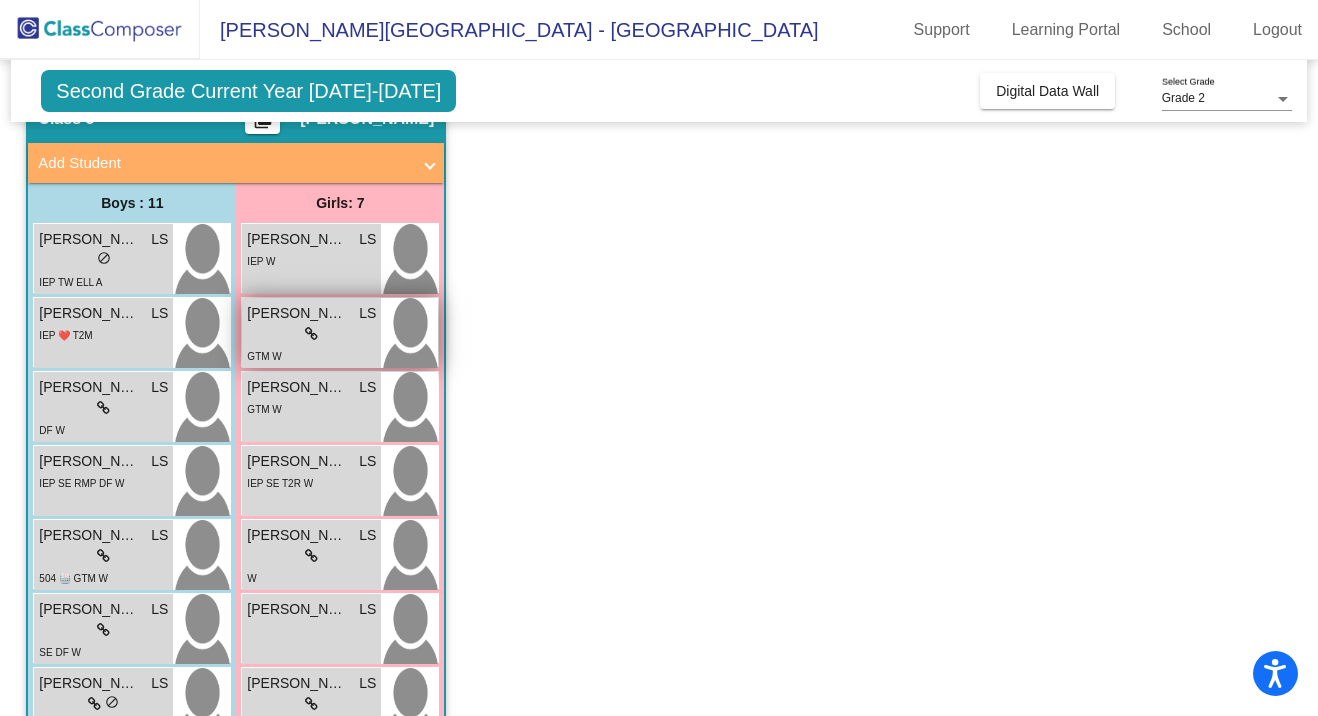 click on "lock do_not_disturb_alt" at bounding box center [311, 334] 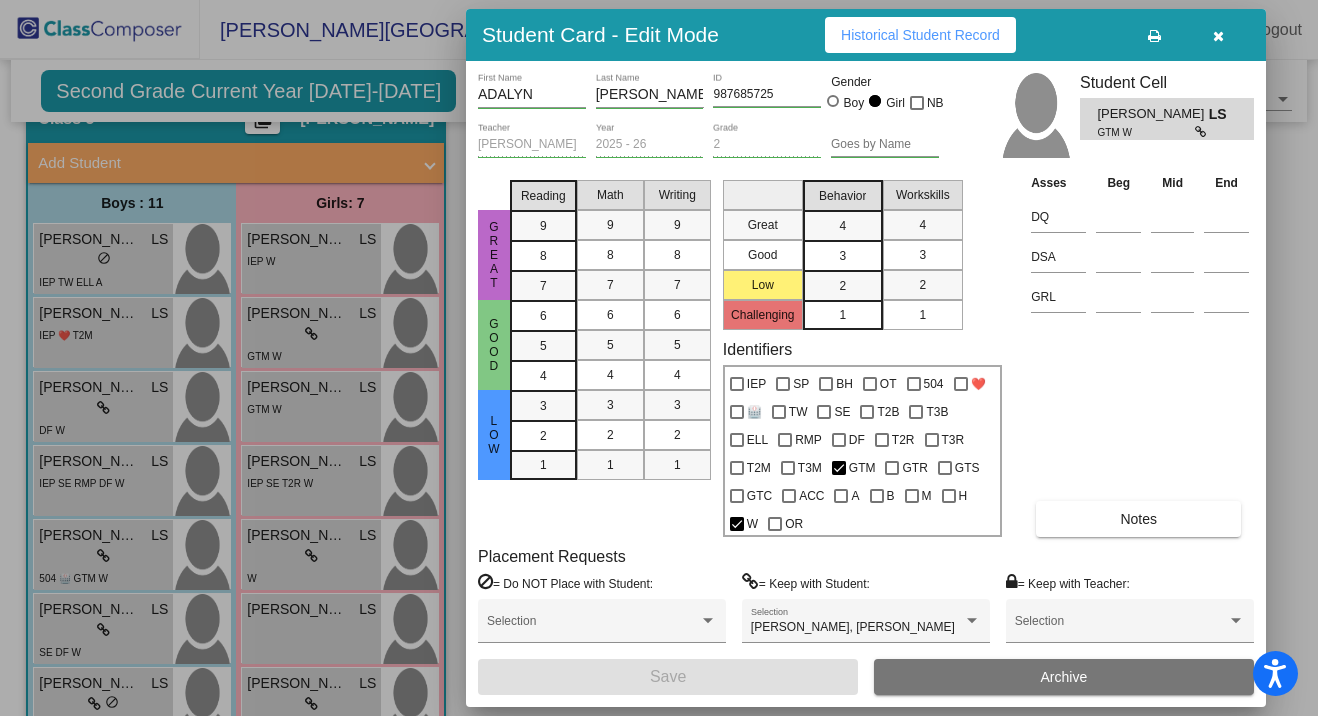 click at bounding box center (1218, 35) 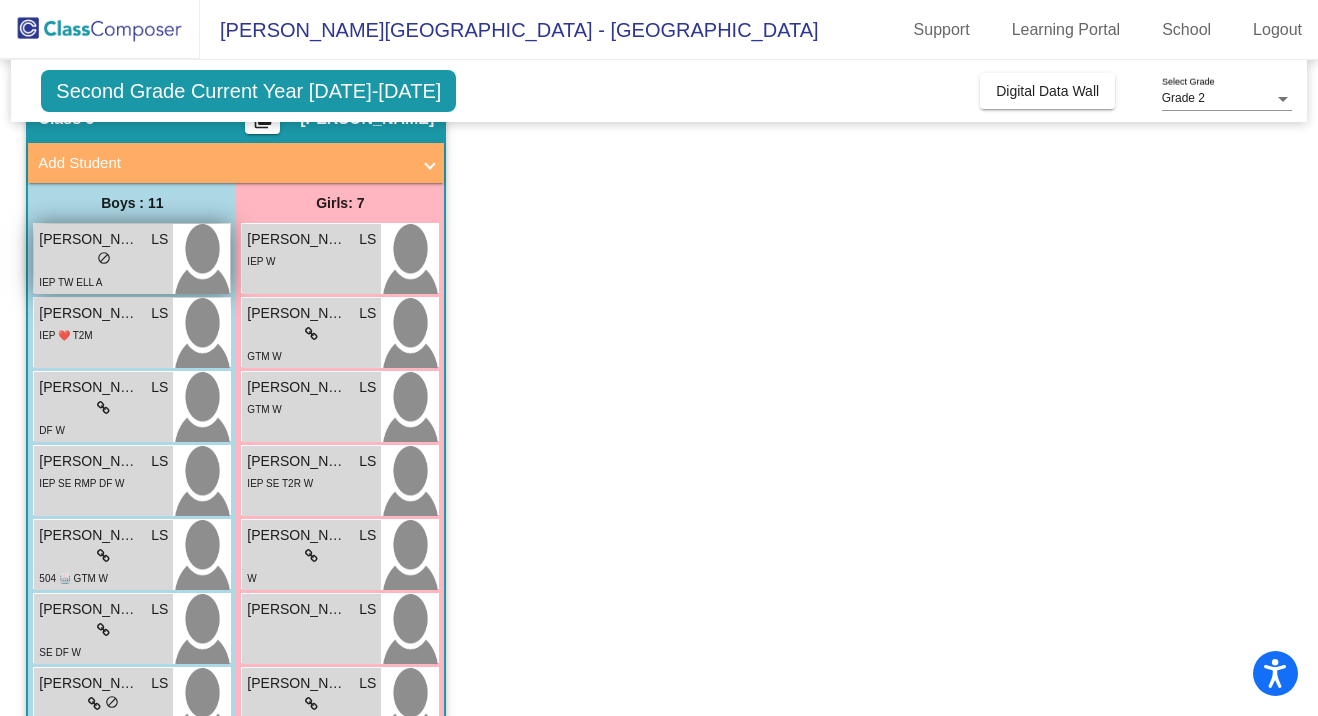 scroll, scrollTop: 0, scrollLeft: 0, axis: both 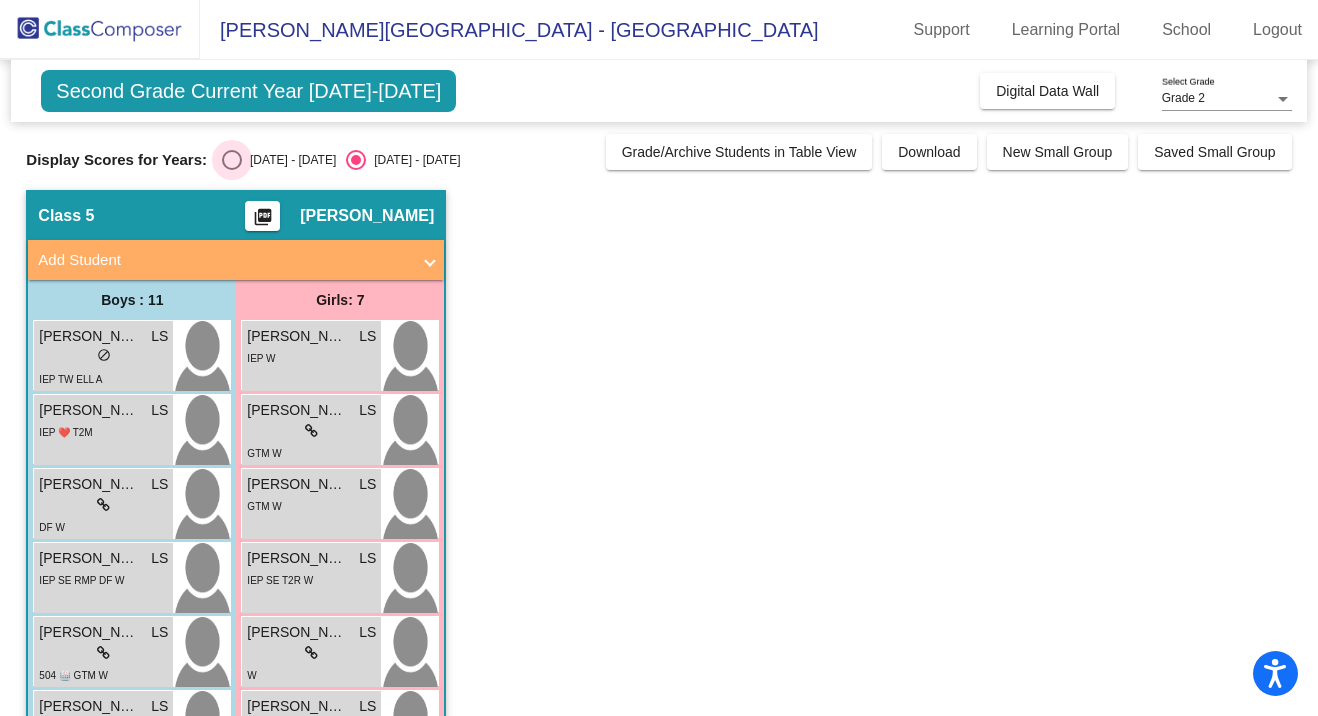 click at bounding box center (232, 160) 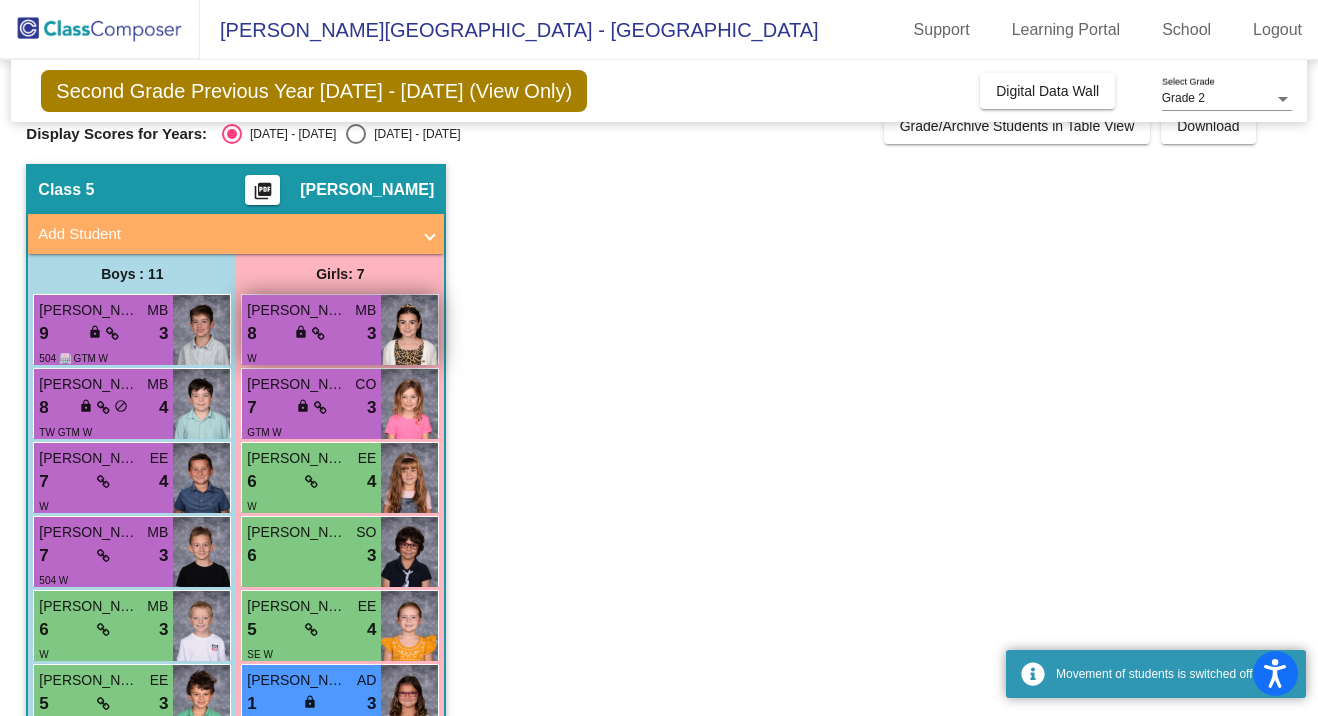 scroll, scrollTop: 39, scrollLeft: 0, axis: vertical 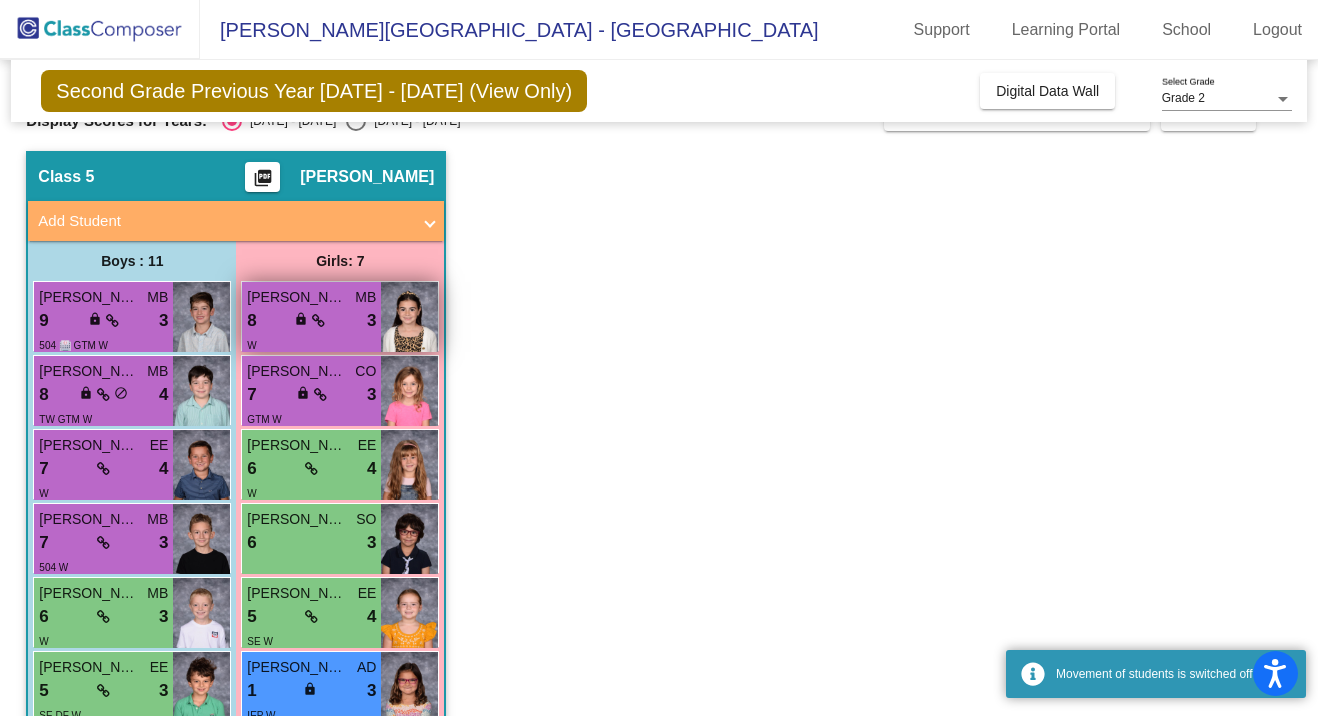 click on "[PERSON_NAME]" at bounding box center [297, 297] 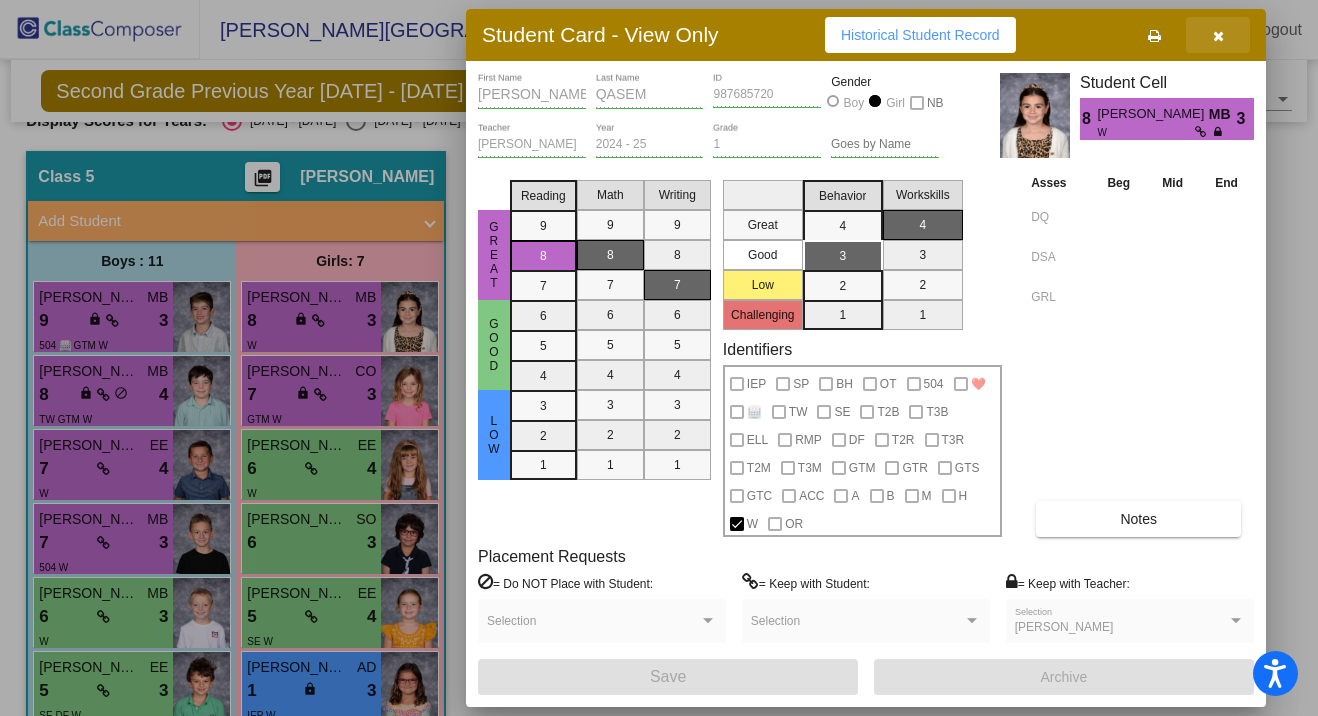 click at bounding box center [1218, 36] 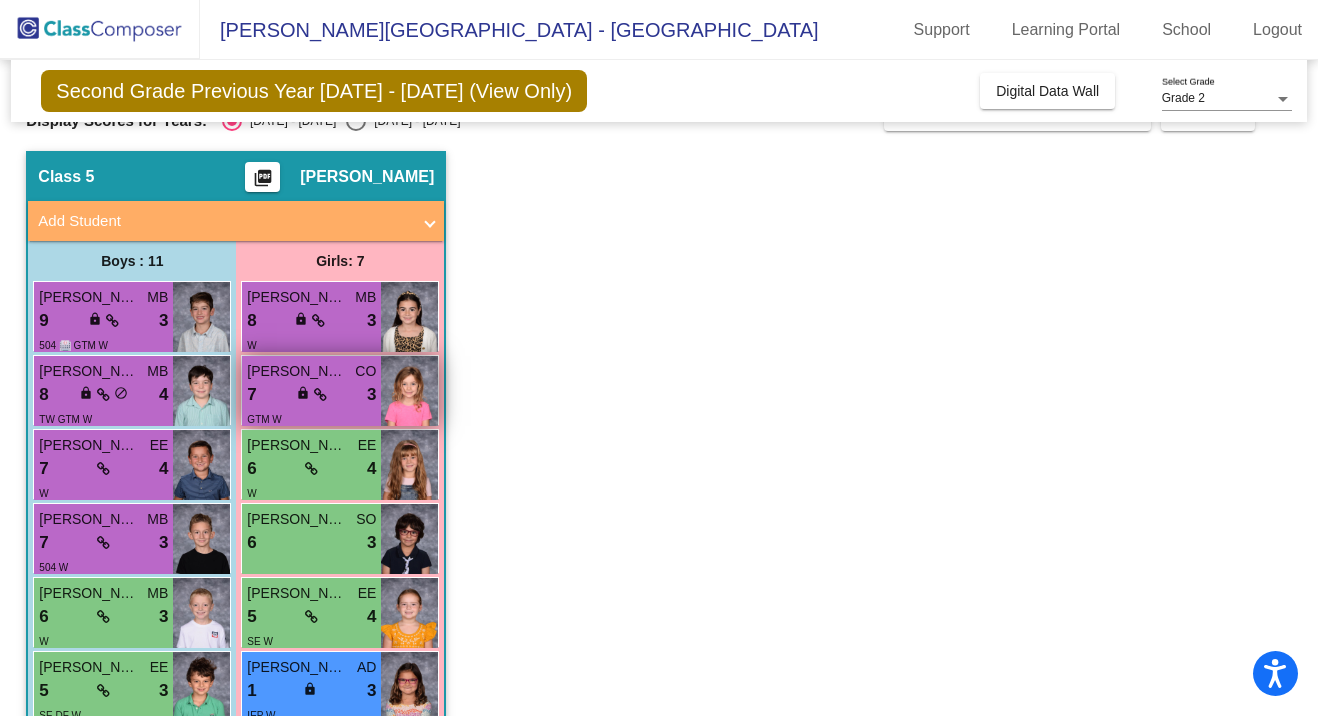 click on "GTM W" at bounding box center [311, 418] 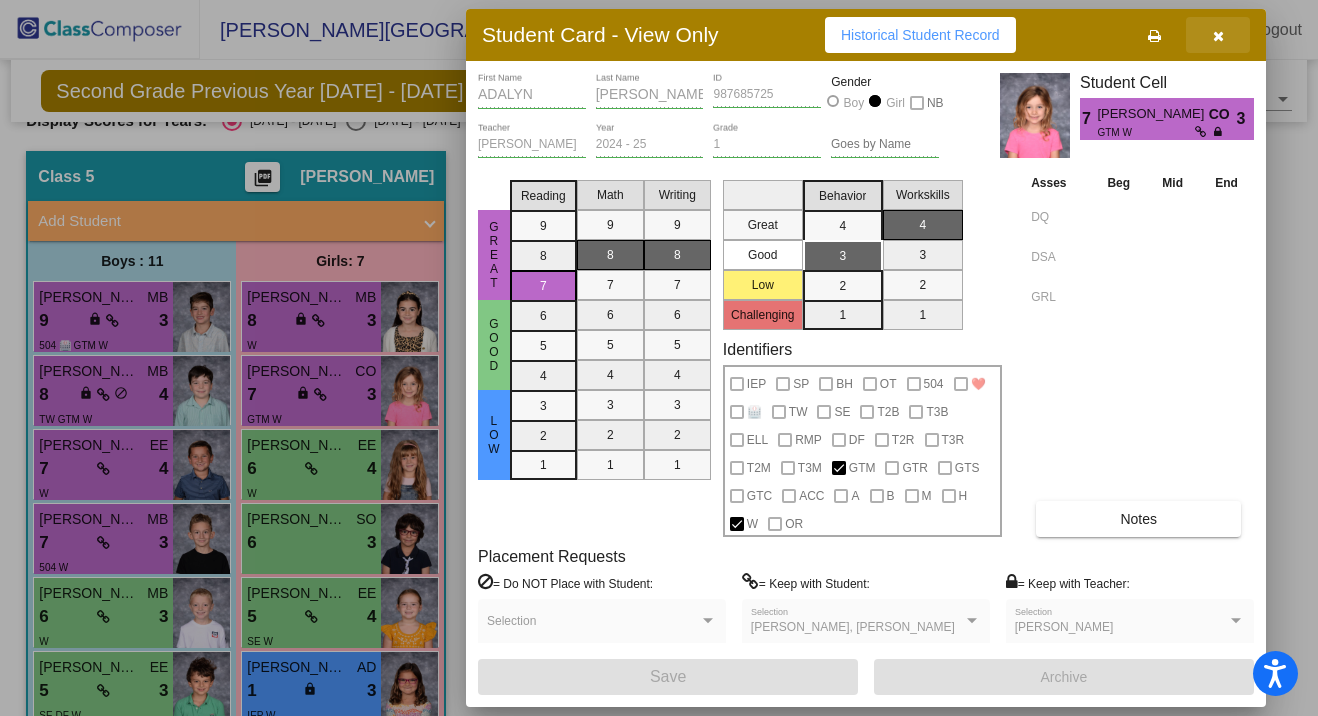 click at bounding box center (1218, 36) 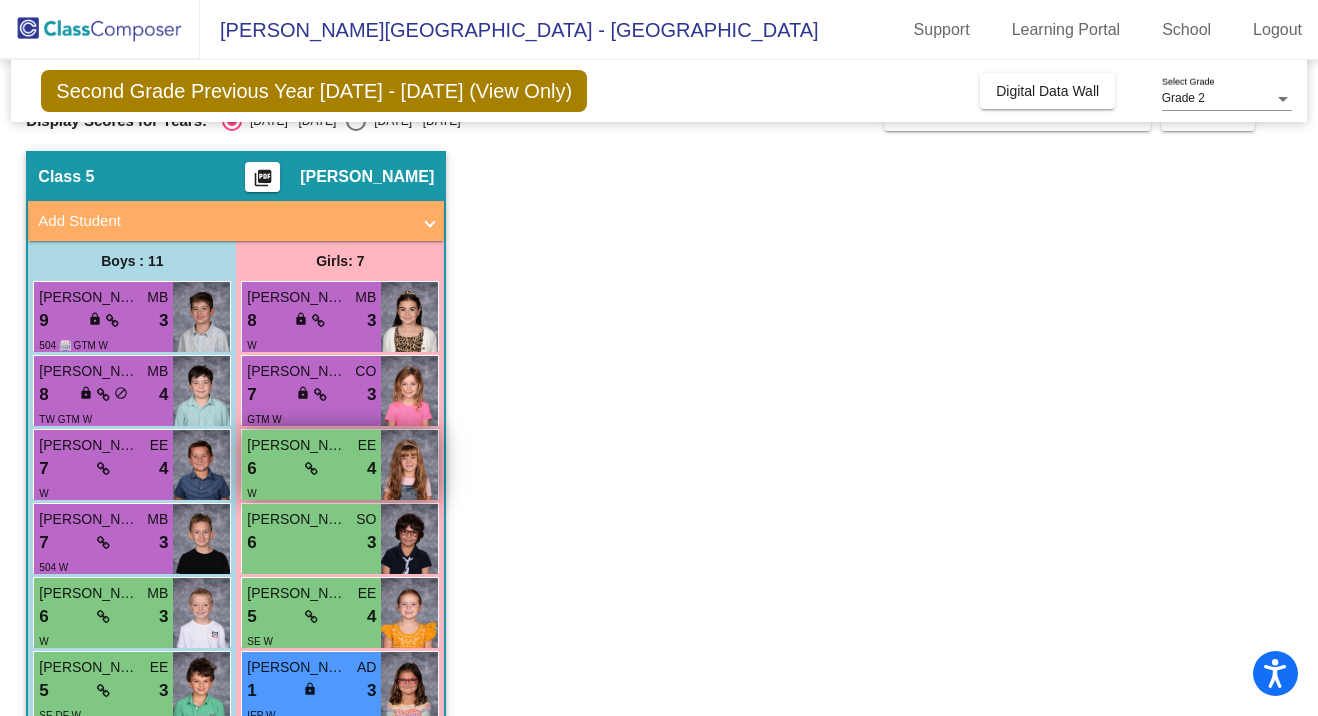click on "[PERSON_NAME]" at bounding box center (297, 445) 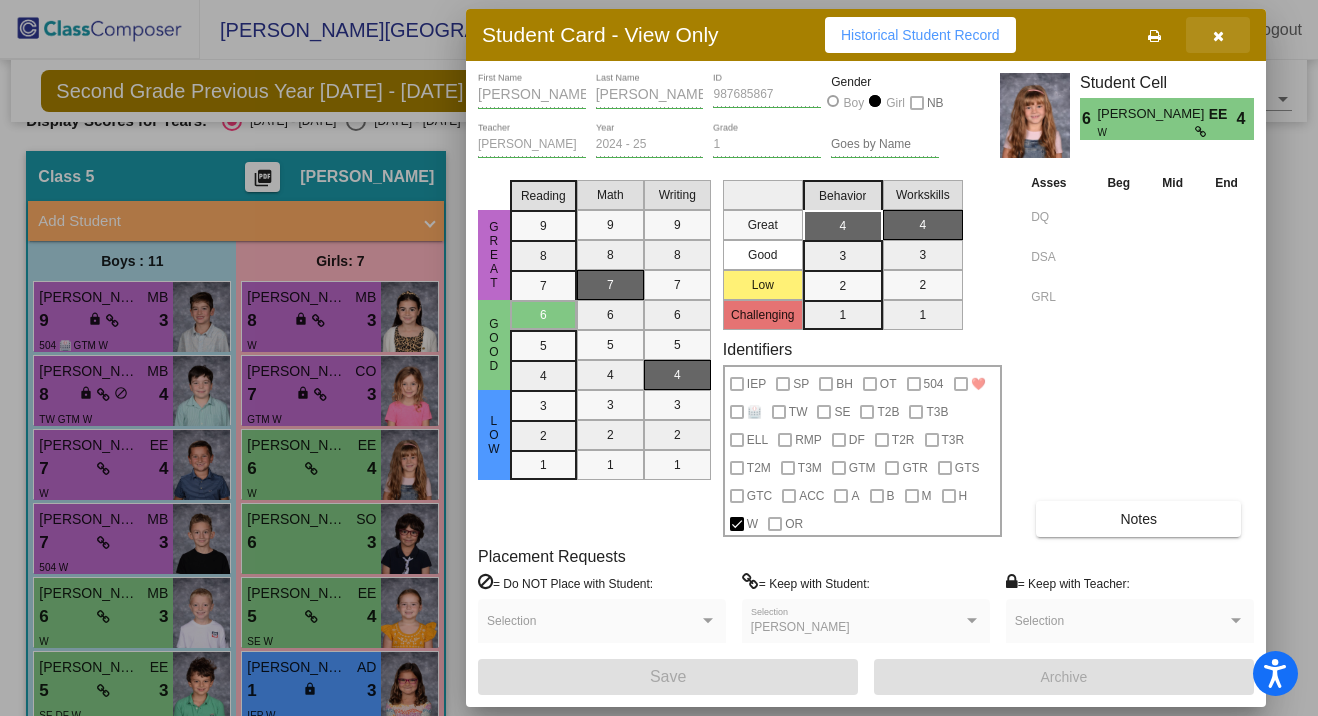 click at bounding box center [1218, 35] 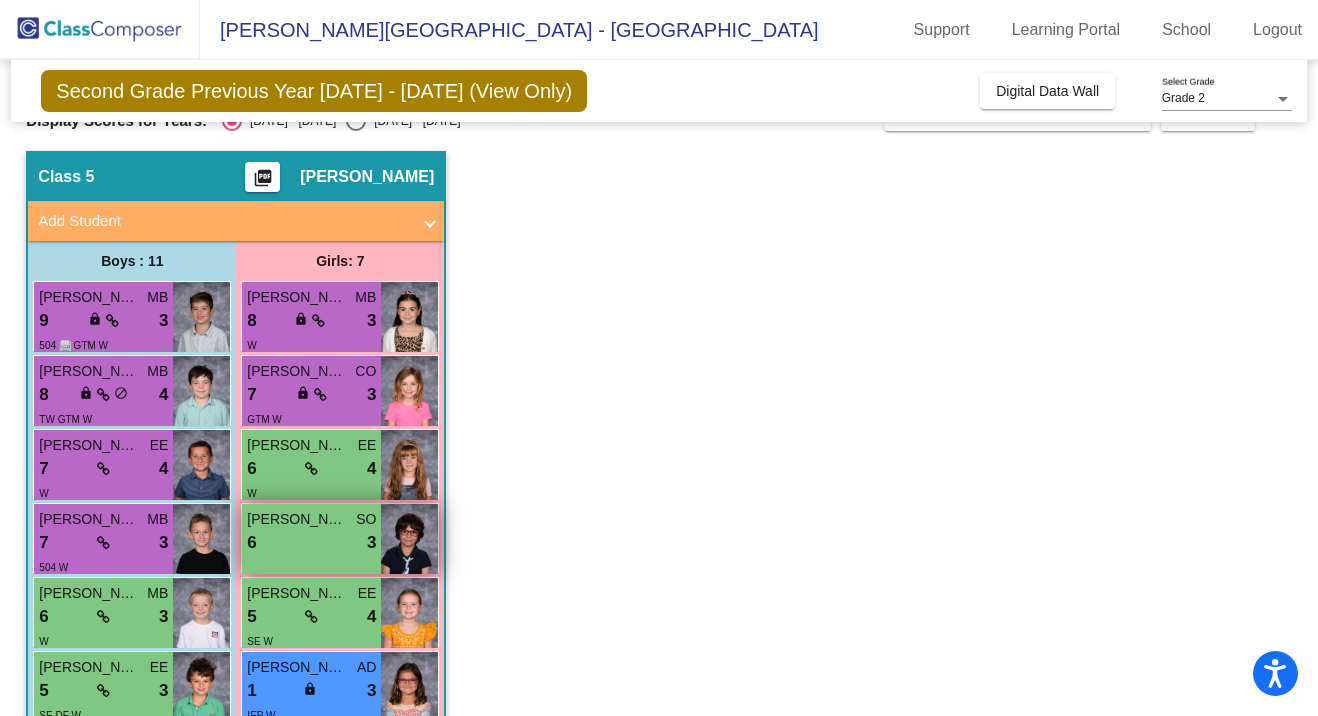 click on "6 lock do_not_disturb_alt 3" at bounding box center (311, 543) 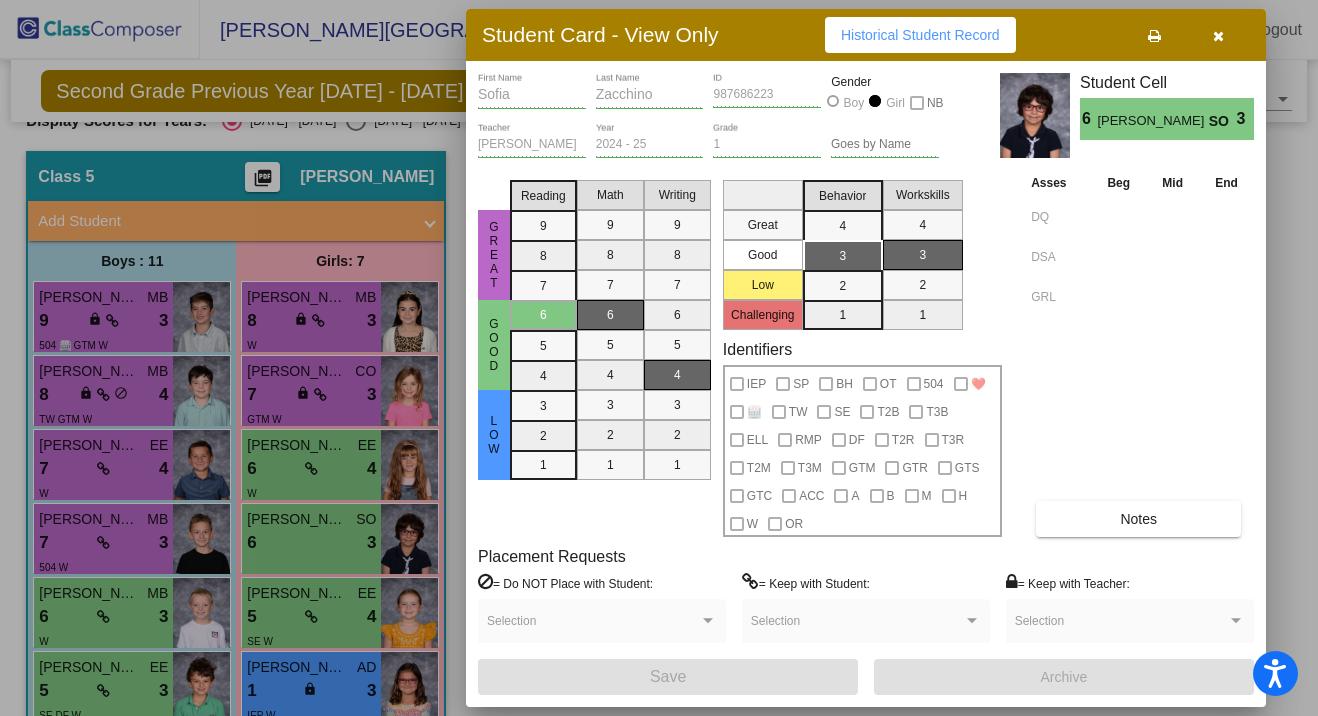 click at bounding box center (1218, 36) 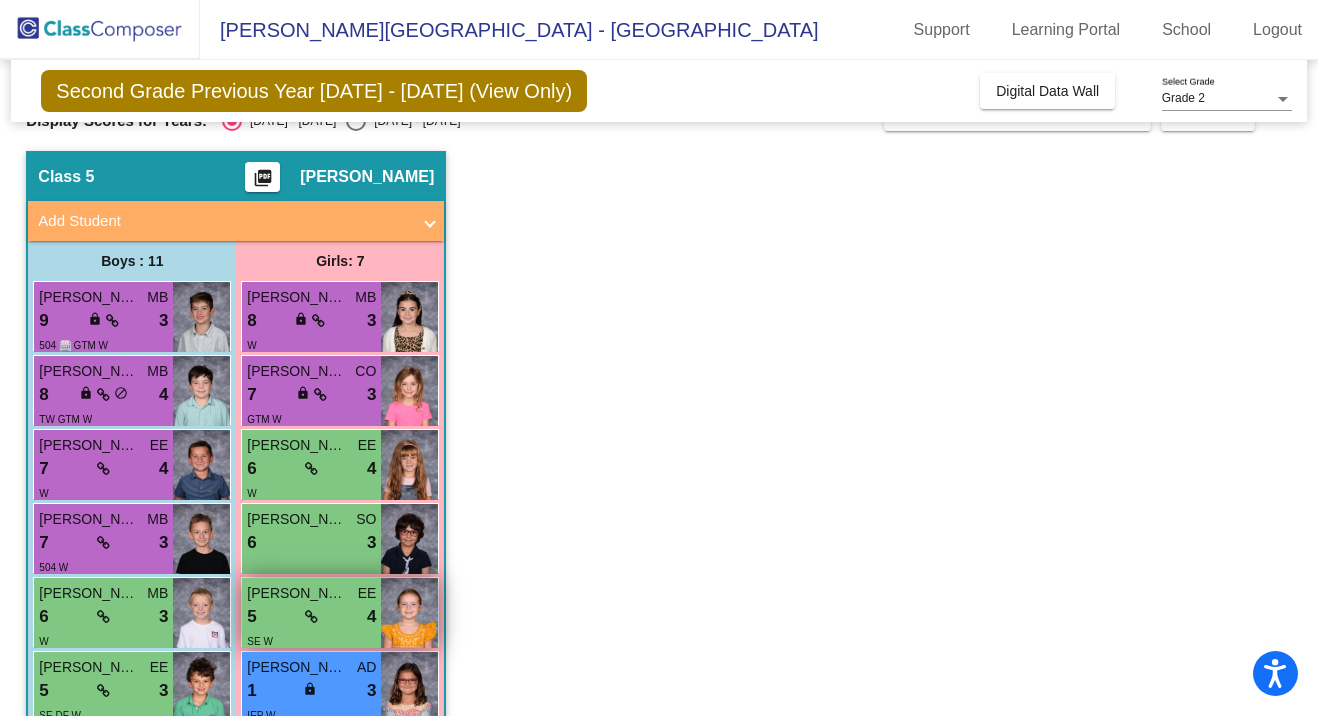 click on "5 lock do_not_disturb_alt 4" at bounding box center (311, 617) 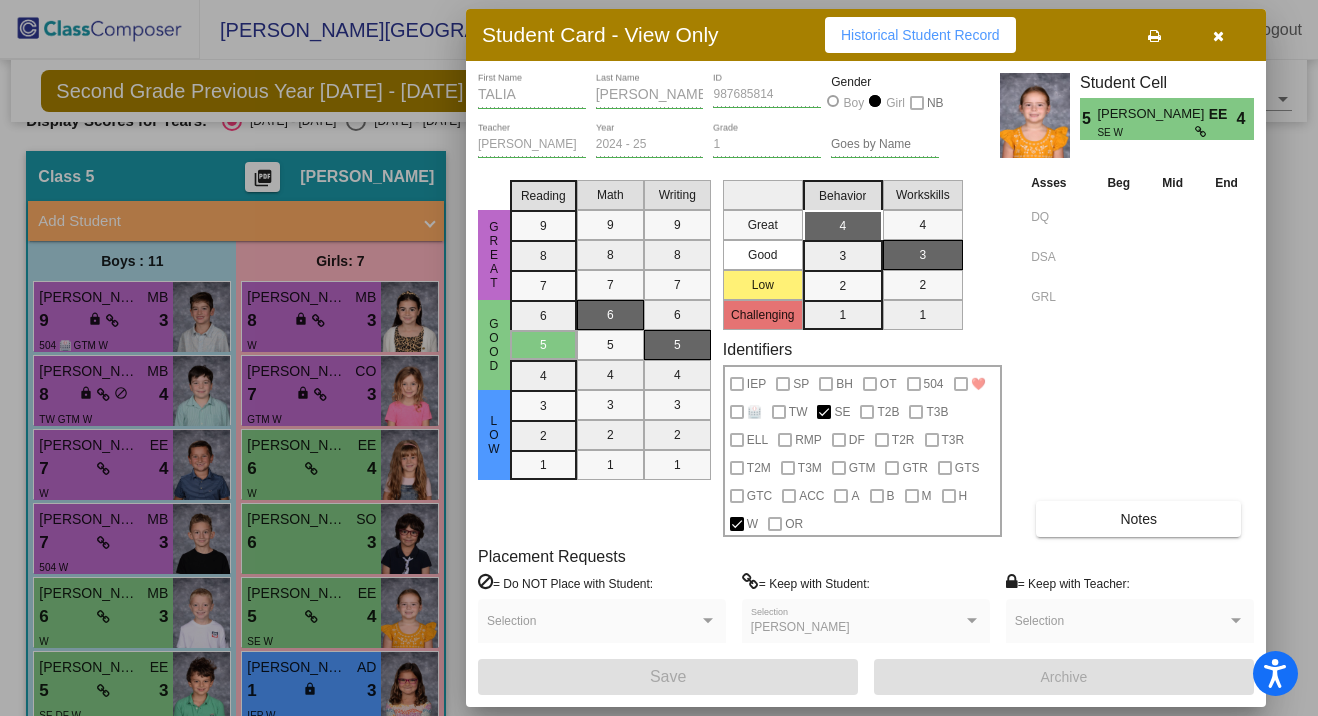 click on "Asses Beg Mid End DQ DSA GRL  Notes" at bounding box center (1140, 354) 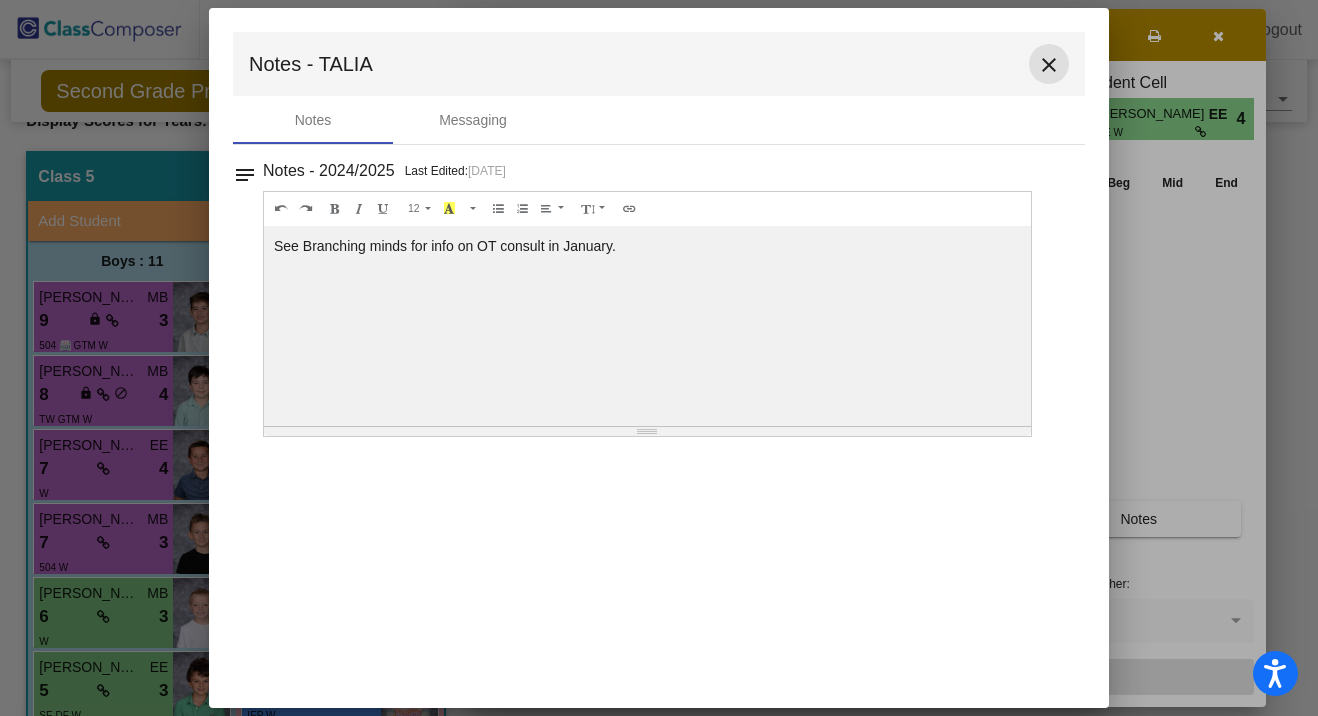 click on "close" at bounding box center (1049, 65) 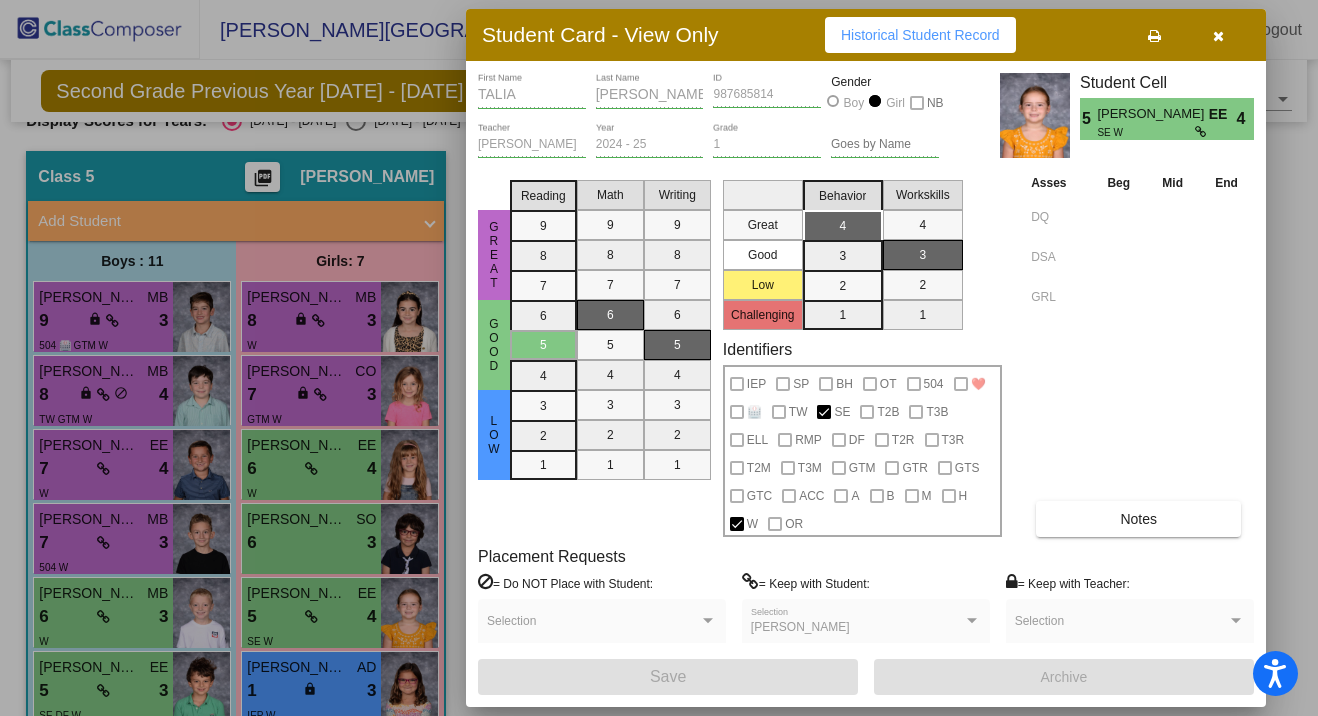 click at bounding box center (1218, 36) 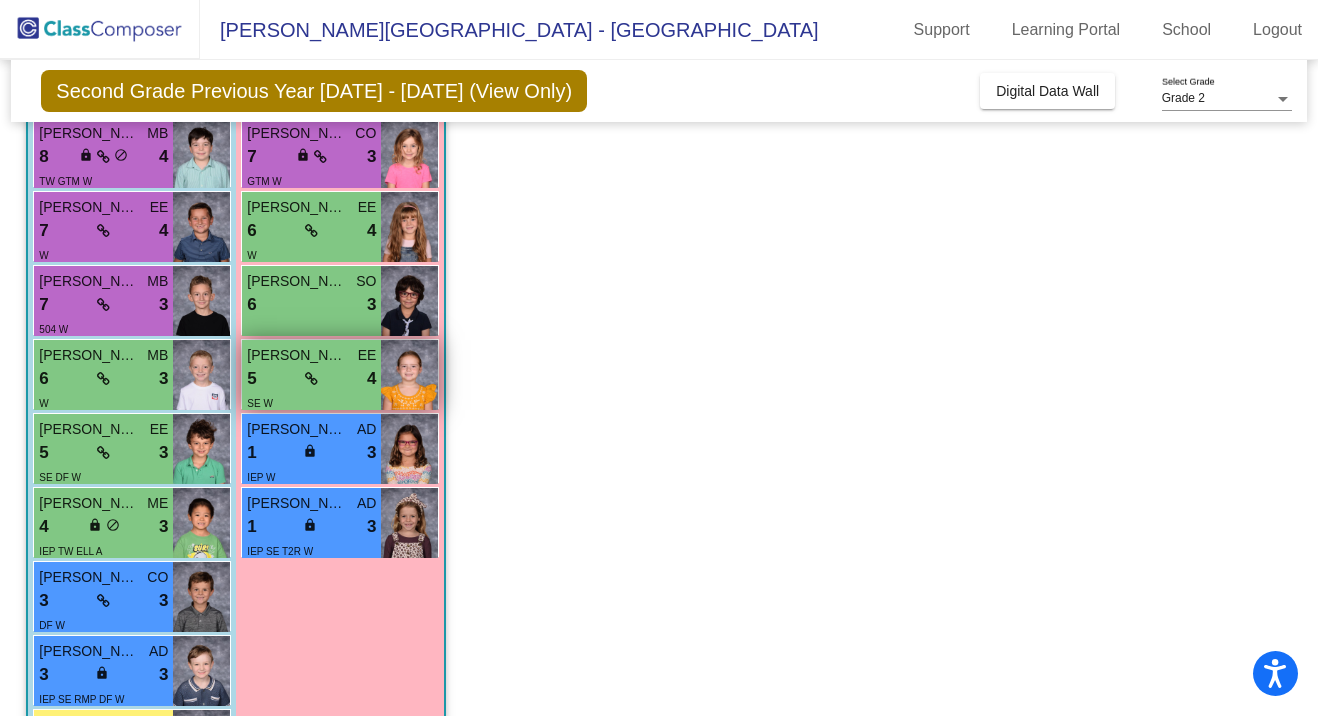 scroll, scrollTop: 284, scrollLeft: 0, axis: vertical 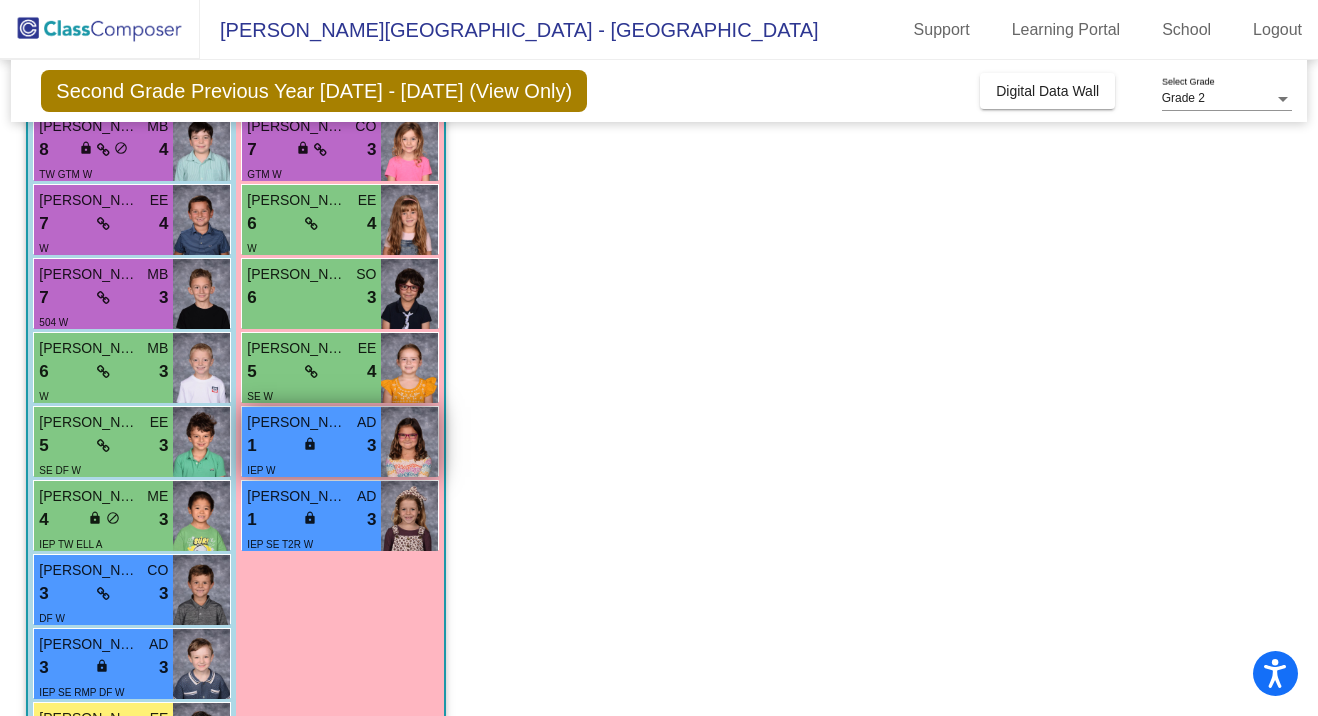 click on "1 lock do_not_disturb_alt 3" at bounding box center [311, 446] 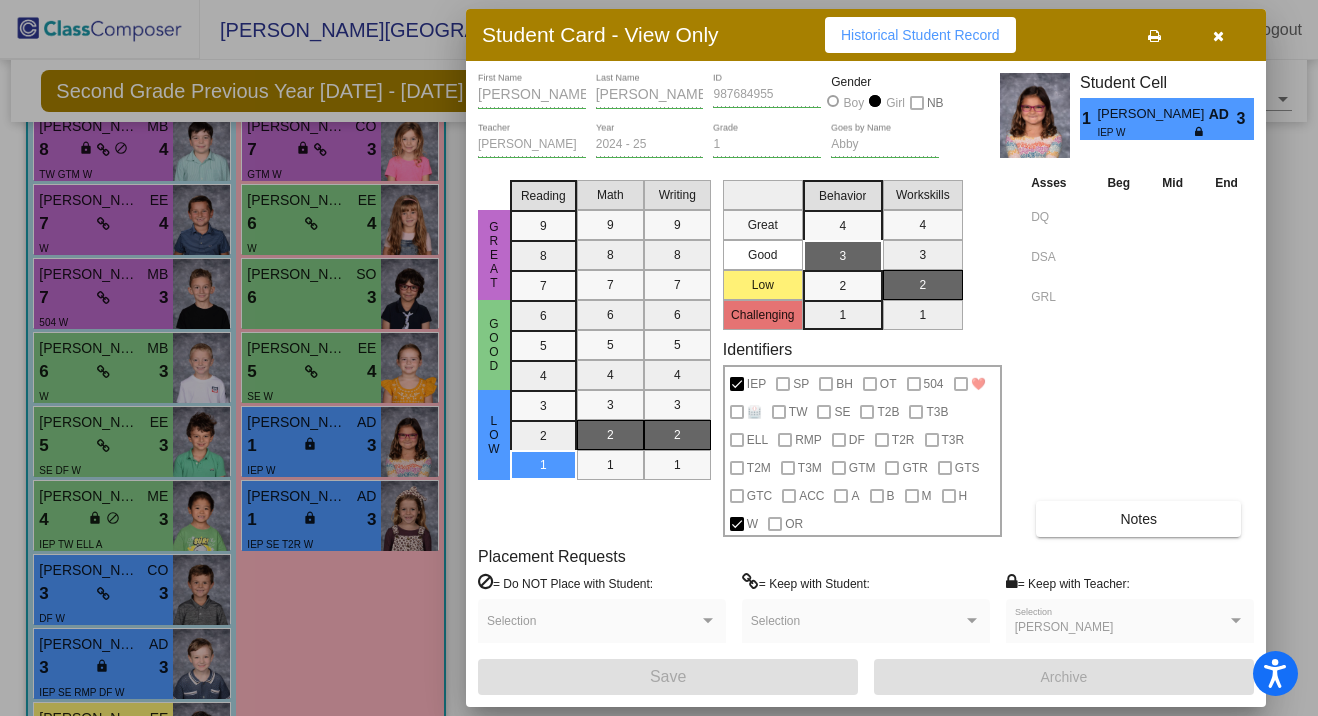 click on "Notes" at bounding box center (1138, 519) 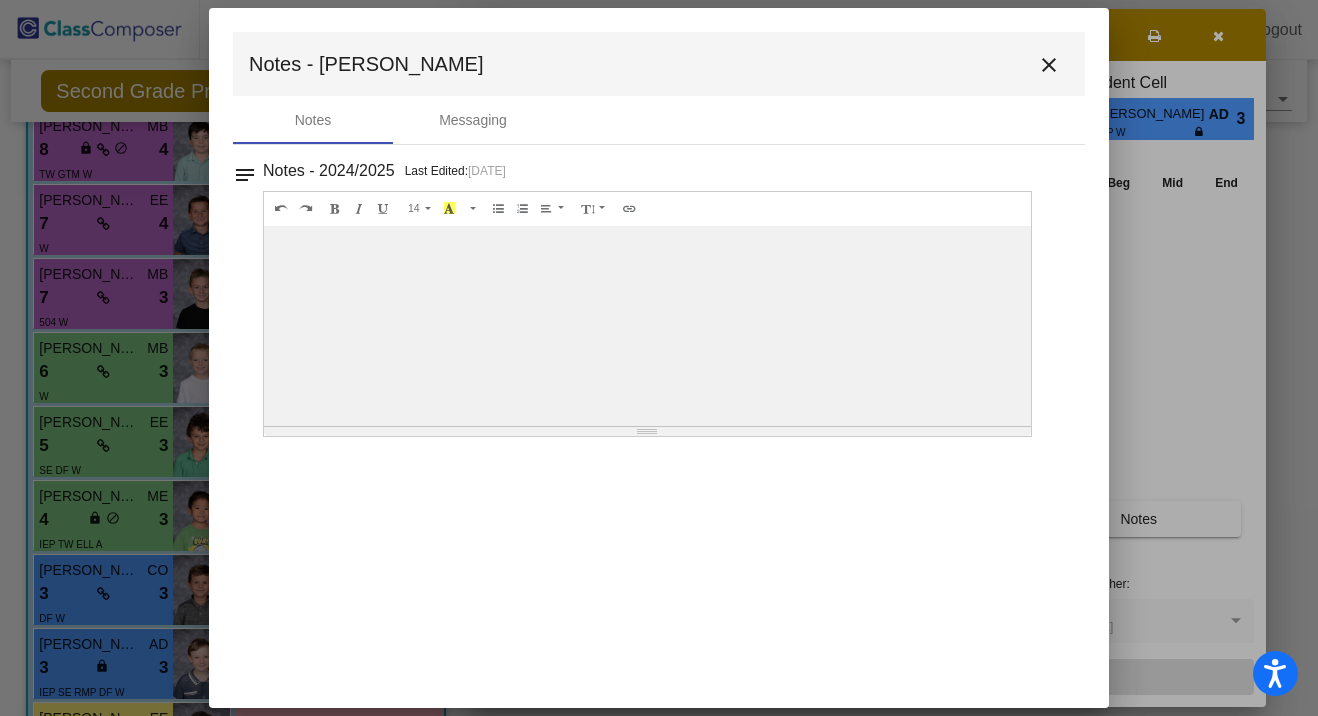click on "close" at bounding box center (1049, 65) 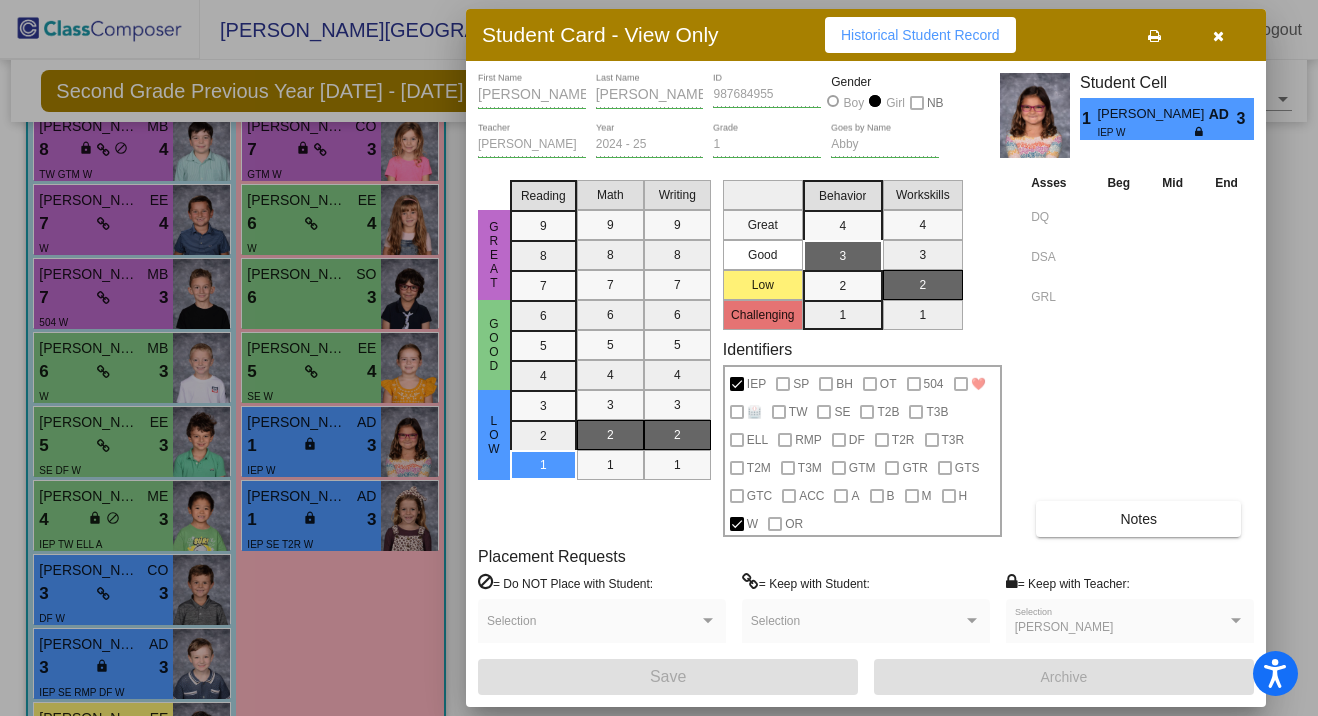 click at bounding box center (659, 358) 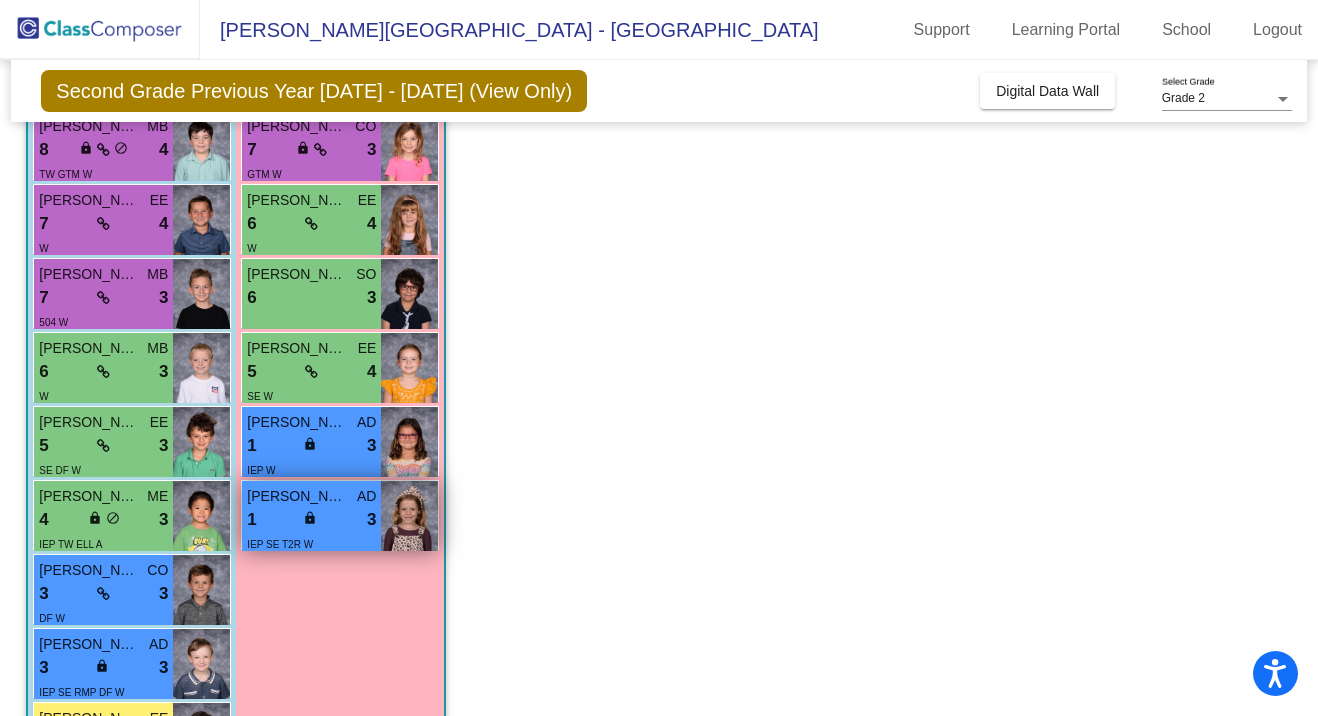 click on "[PERSON_NAME]" at bounding box center [297, 496] 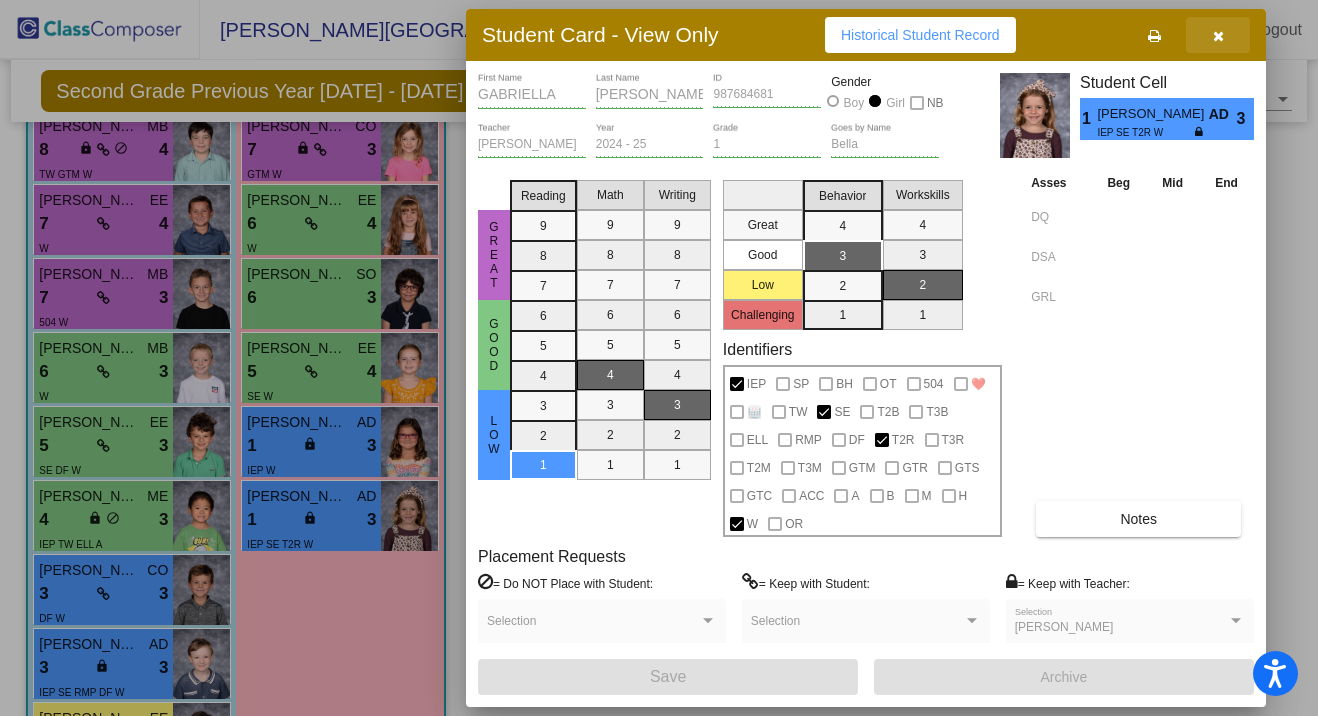 click at bounding box center (1218, 36) 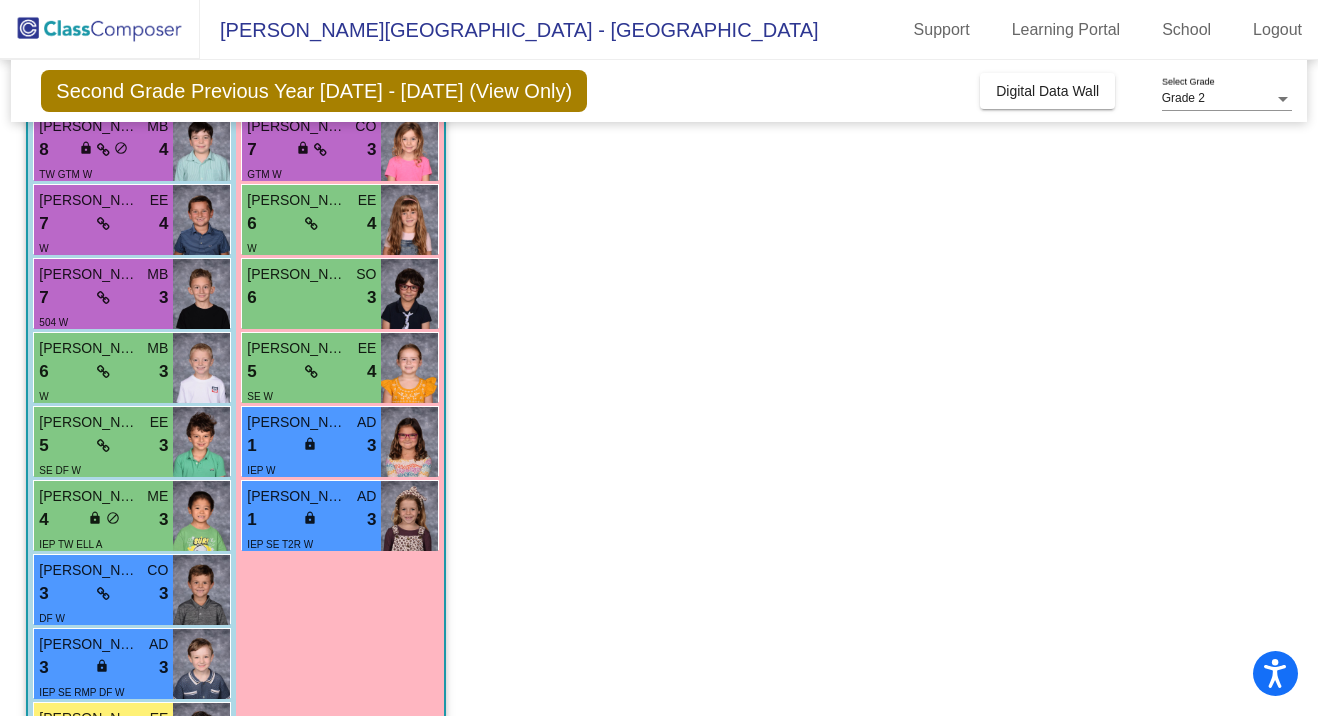 scroll, scrollTop: 0, scrollLeft: 0, axis: both 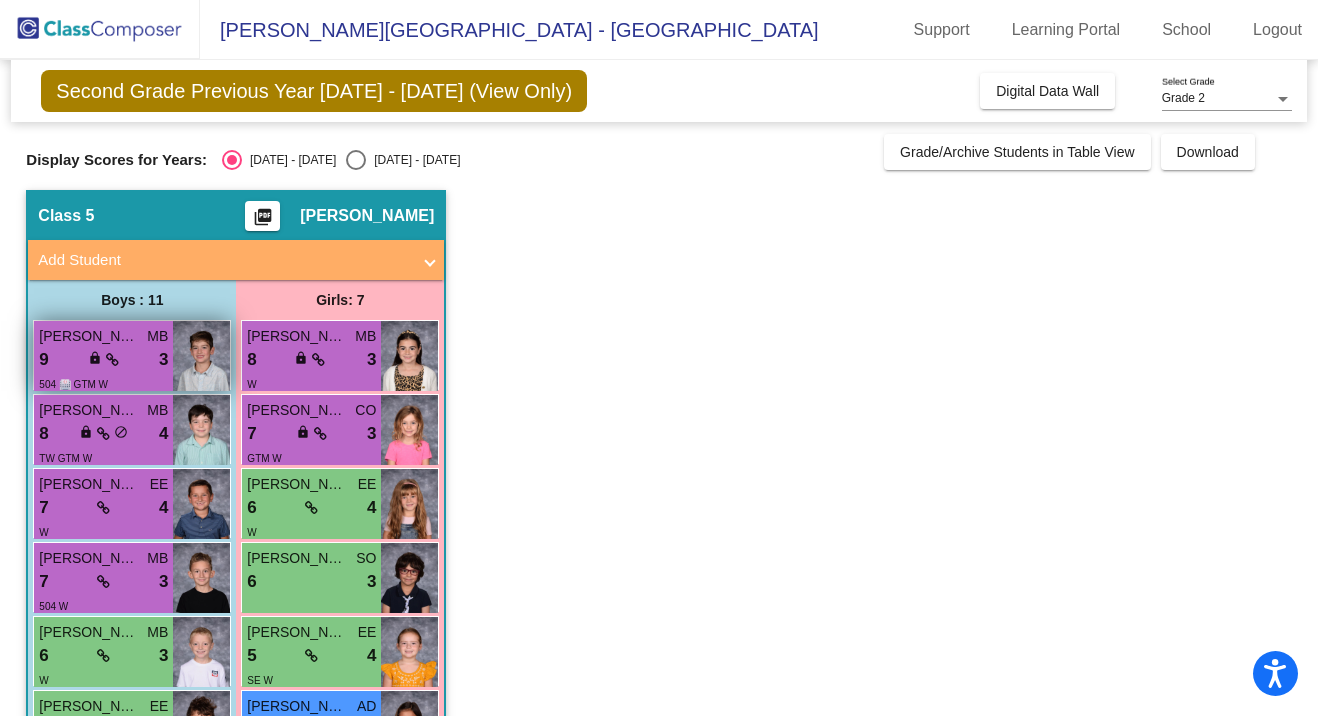 click on "9 lock do_not_disturb_alt 3" at bounding box center (103, 360) 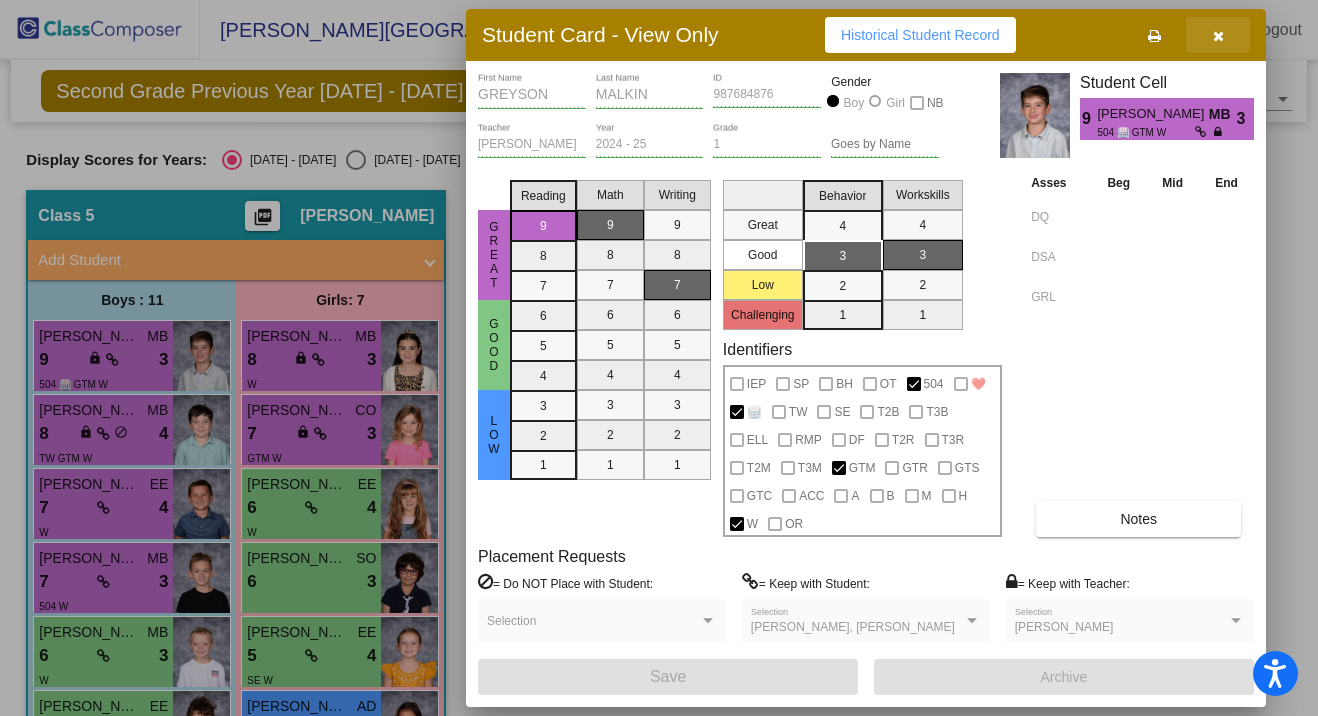 click at bounding box center [1218, 36] 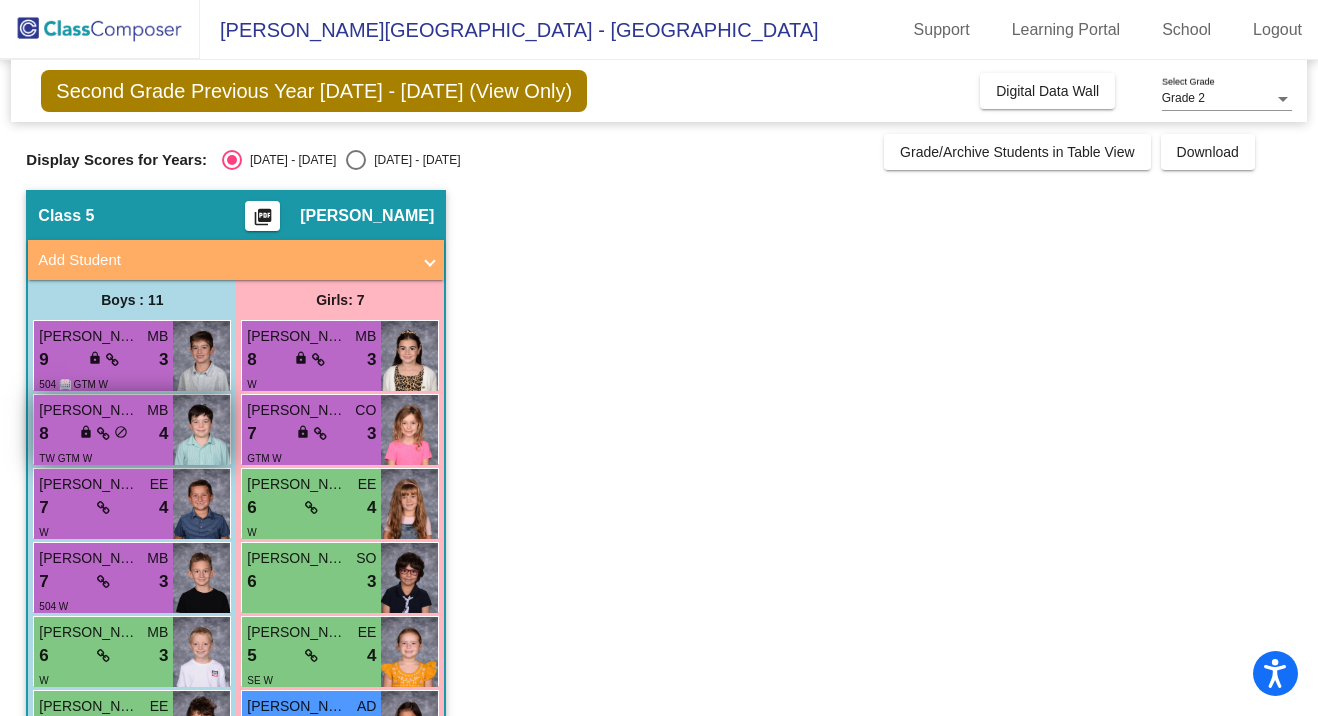 click on "lock" at bounding box center (86, 432) 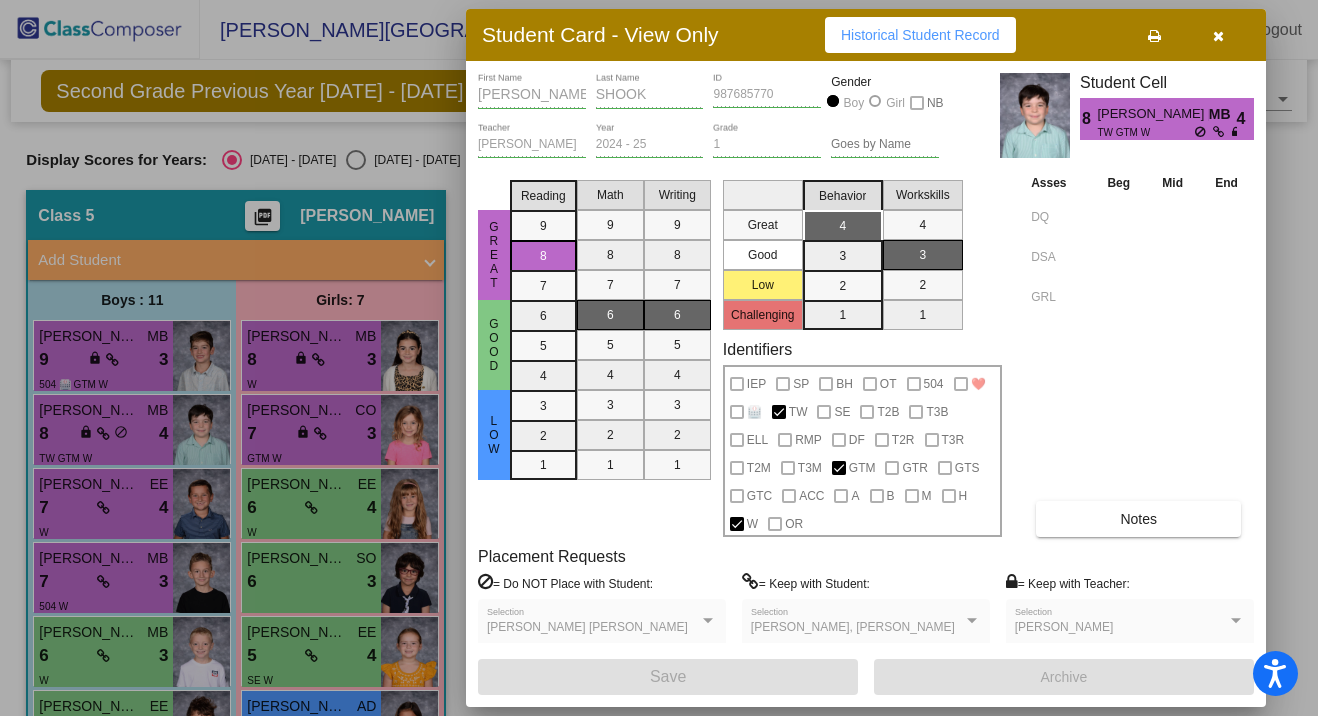 click at bounding box center [1218, 36] 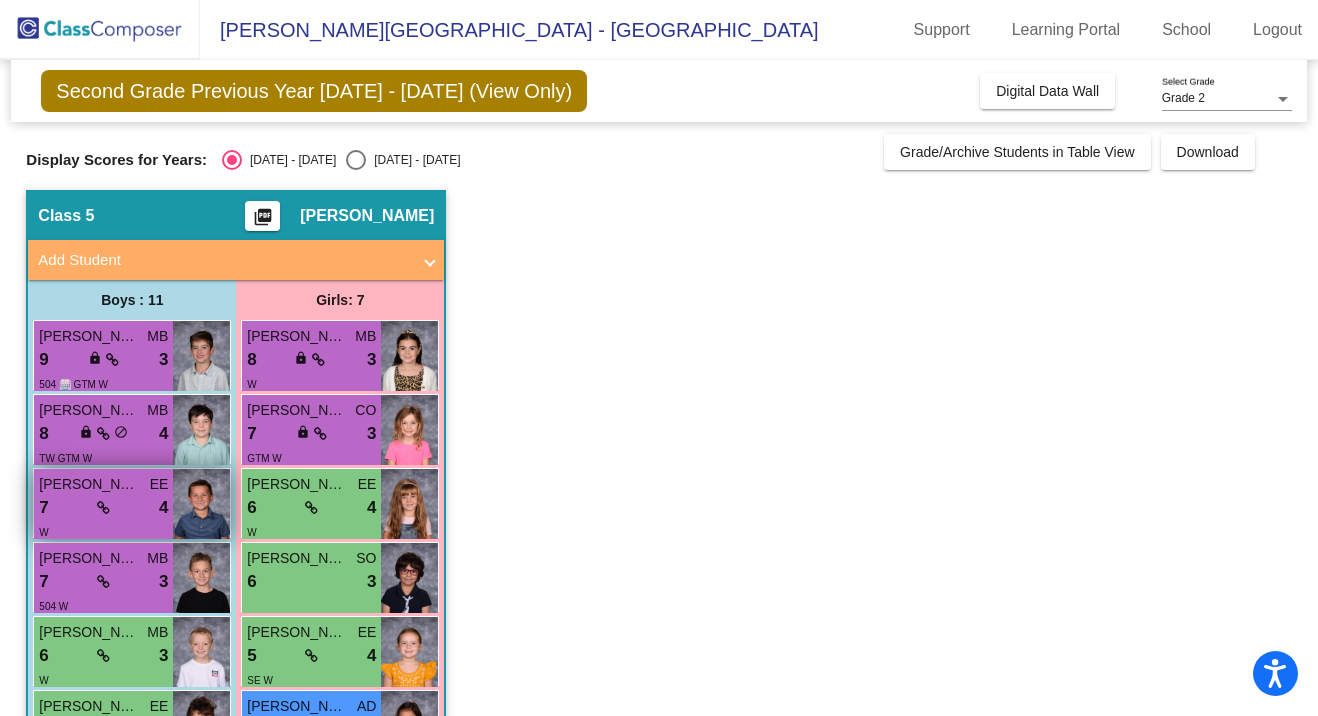 click on "W" at bounding box center [103, 531] 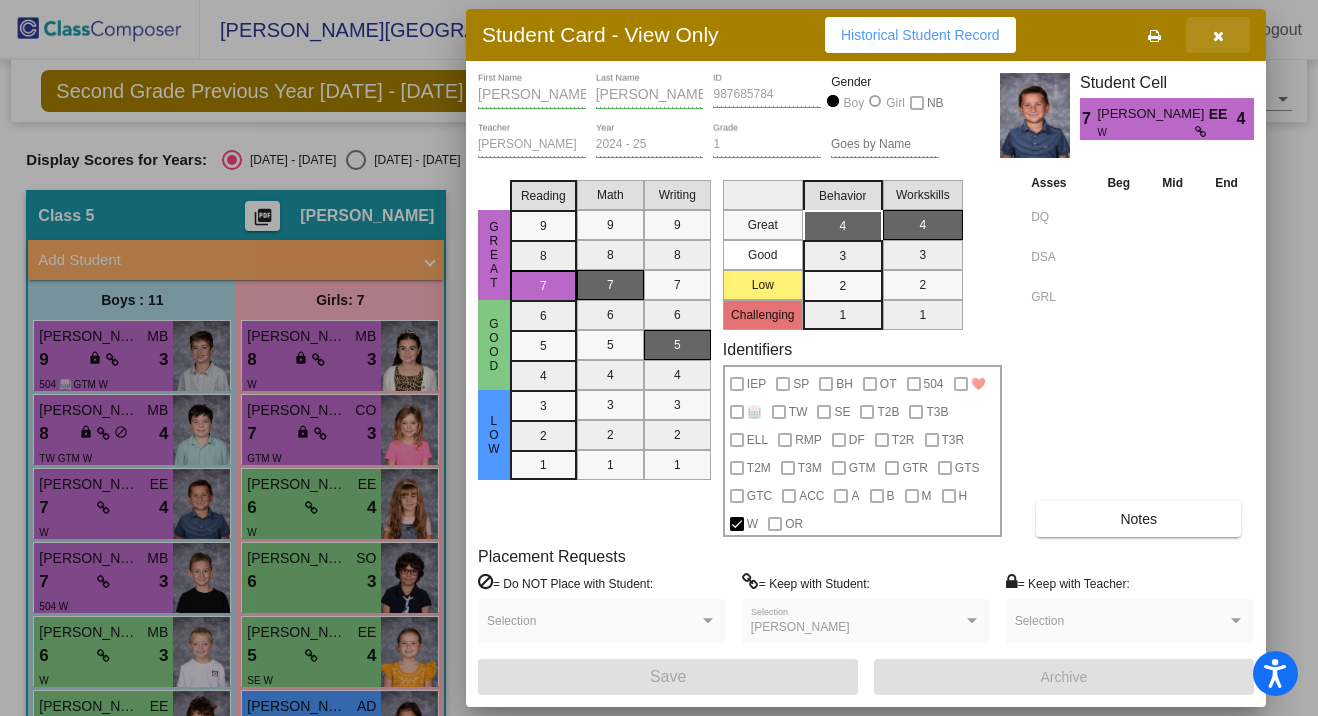 click at bounding box center [1218, 36] 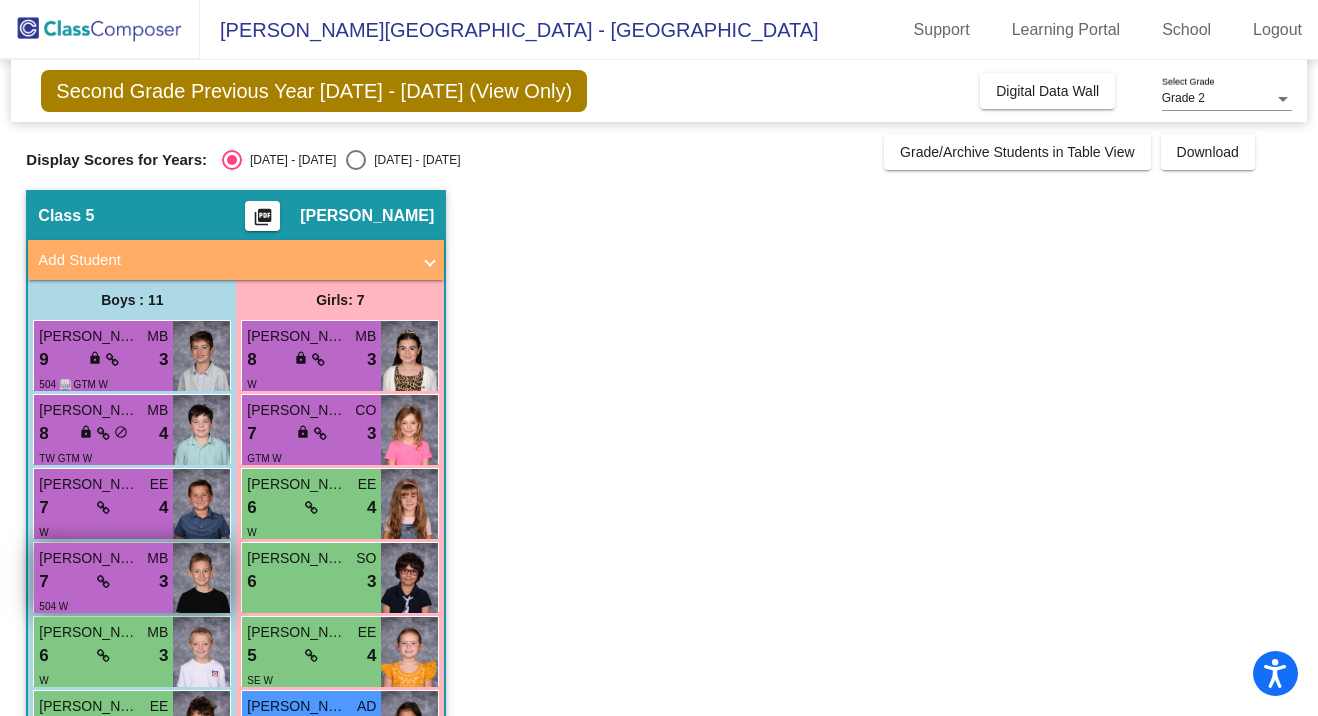 click on "[PERSON_NAME]" at bounding box center [89, 558] 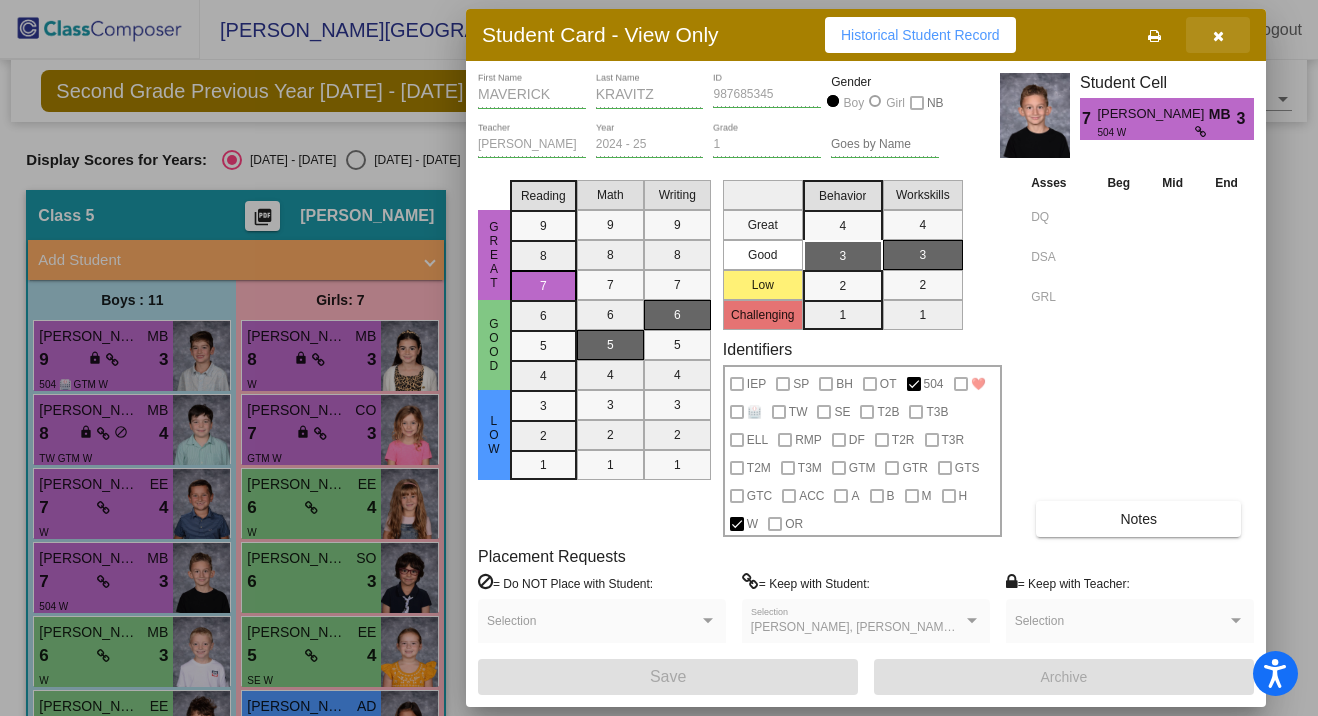 click at bounding box center (1218, 36) 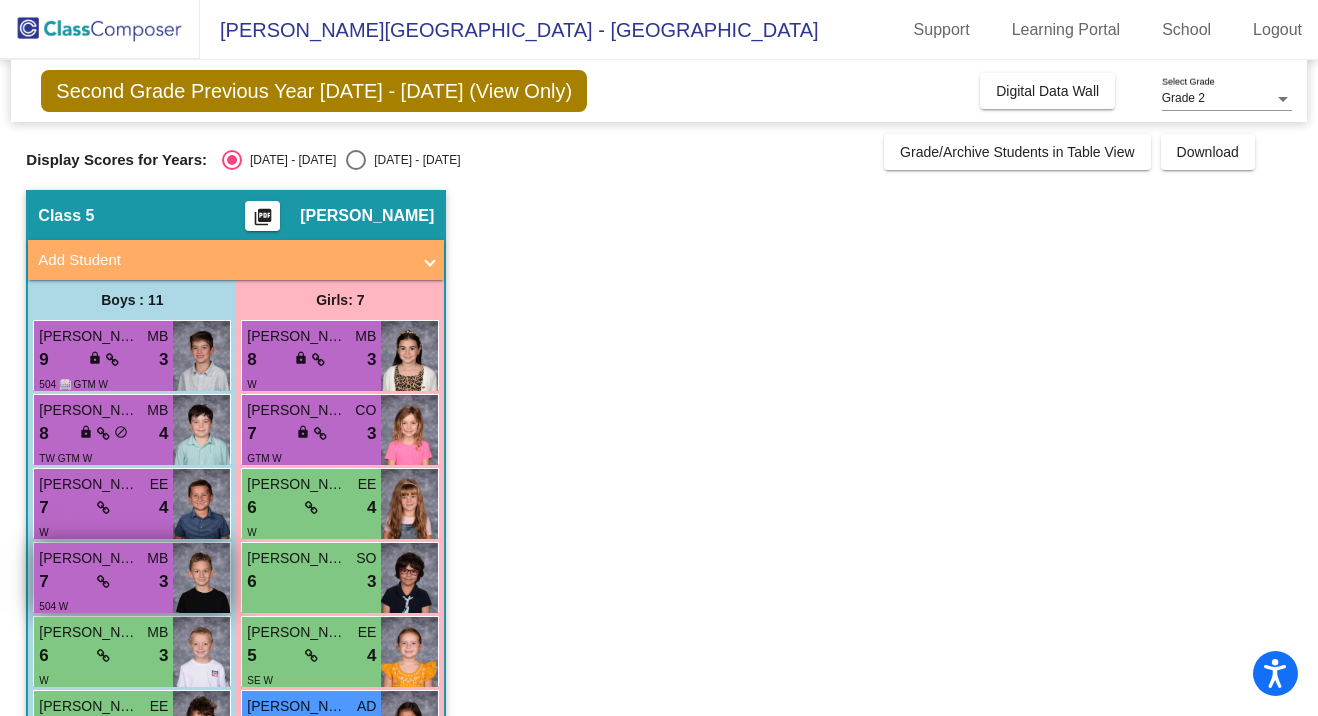 click on "7 lock do_not_disturb_alt 3" at bounding box center [103, 582] 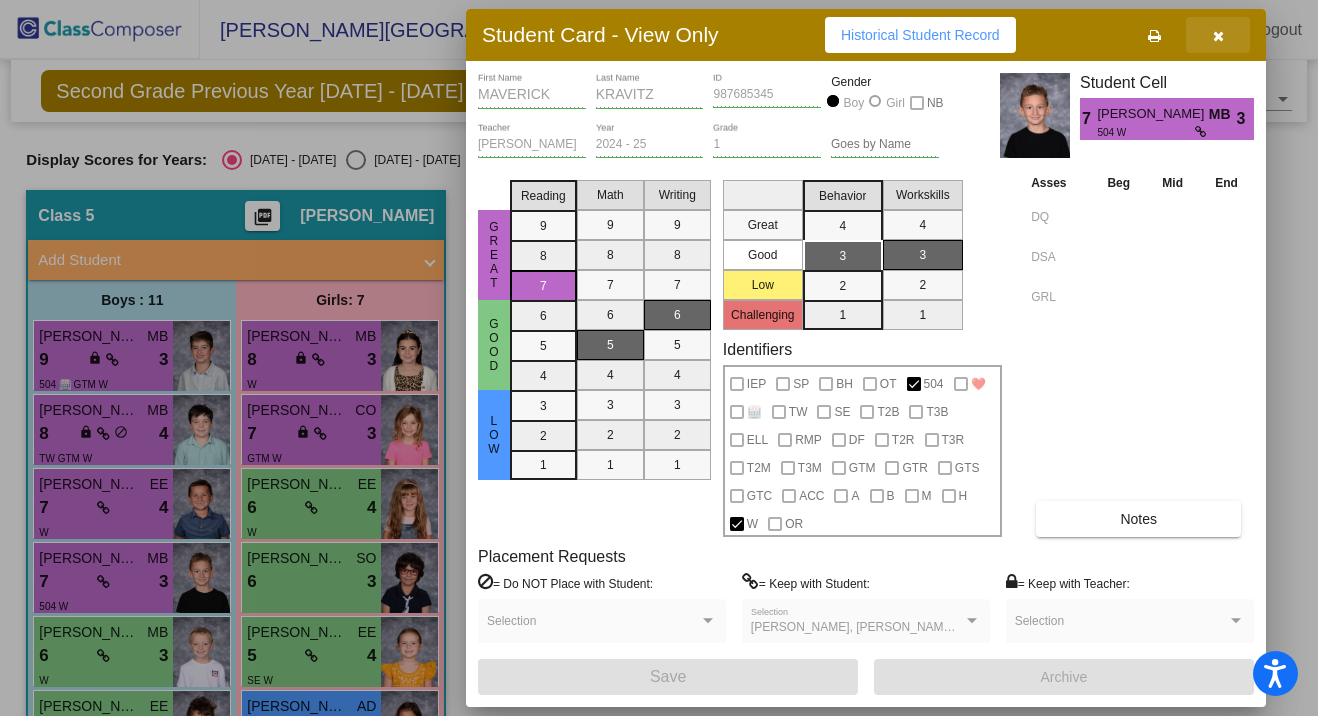 click at bounding box center [1218, 36] 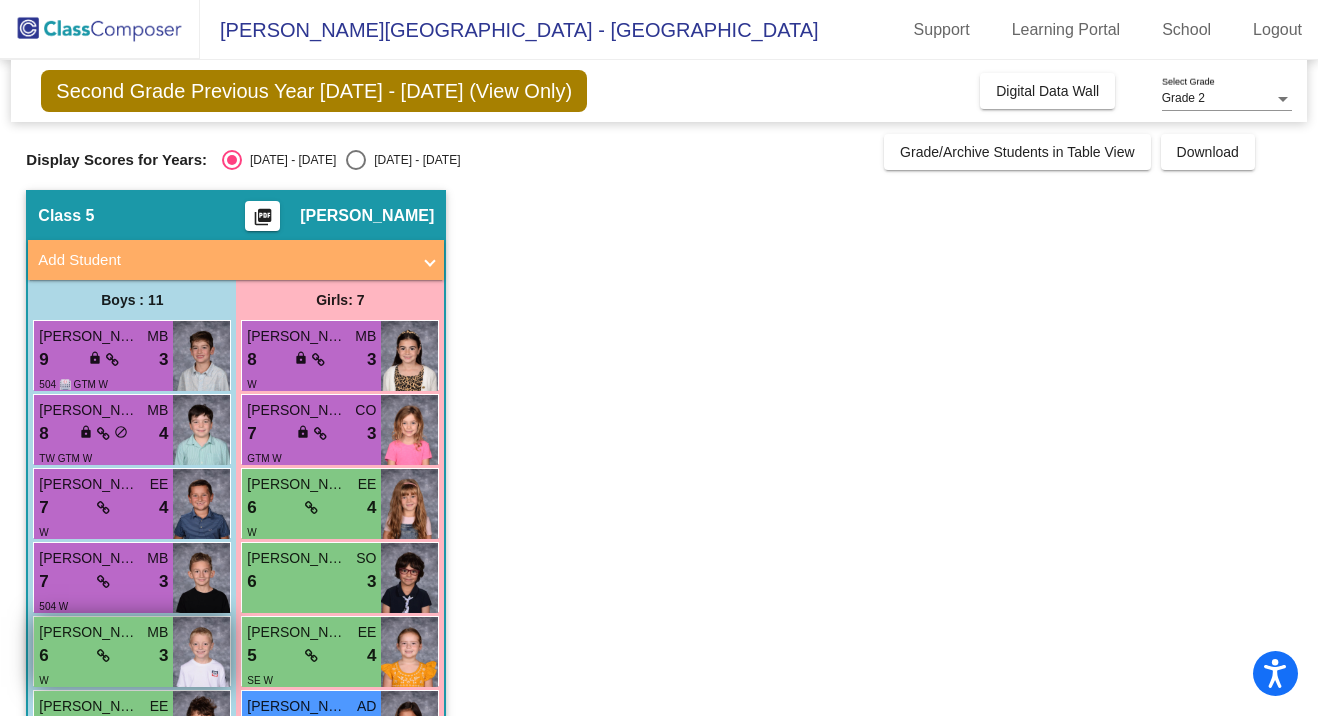 click on "6 lock do_not_disturb_alt 3" at bounding box center [103, 656] 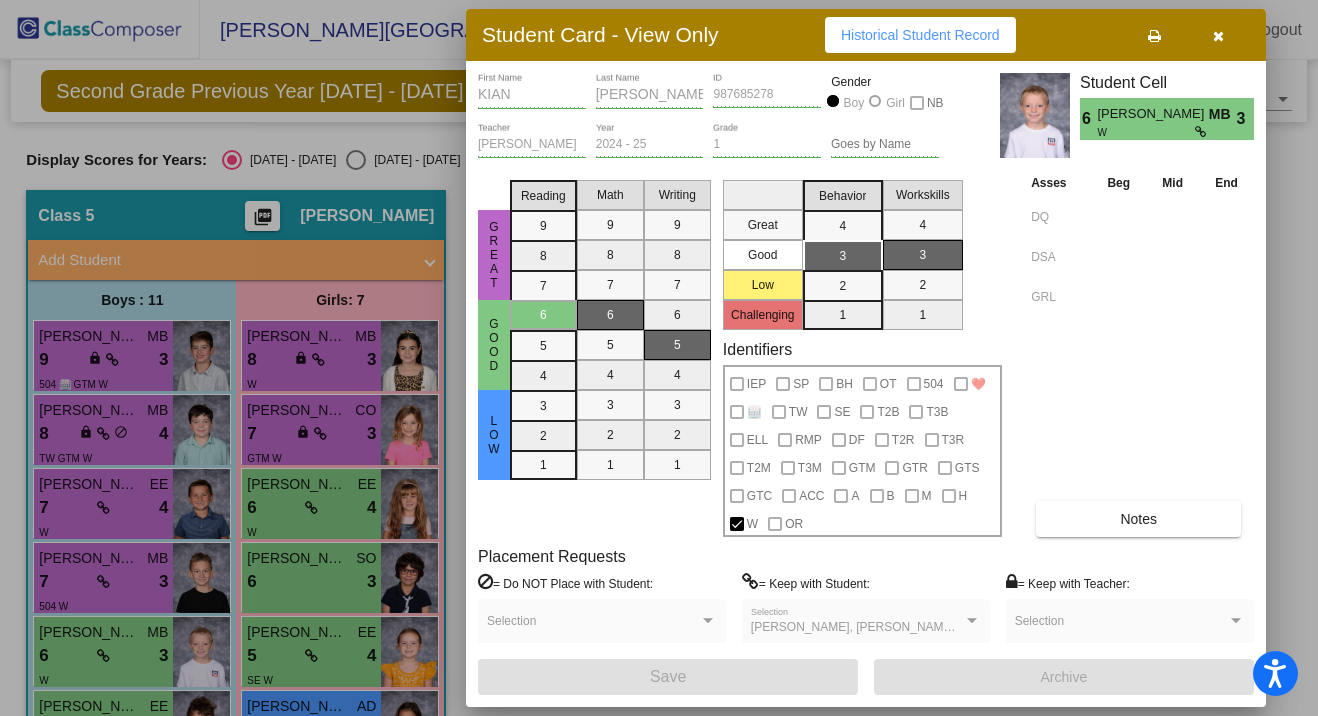 scroll, scrollTop: 0, scrollLeft: 0, axis: both 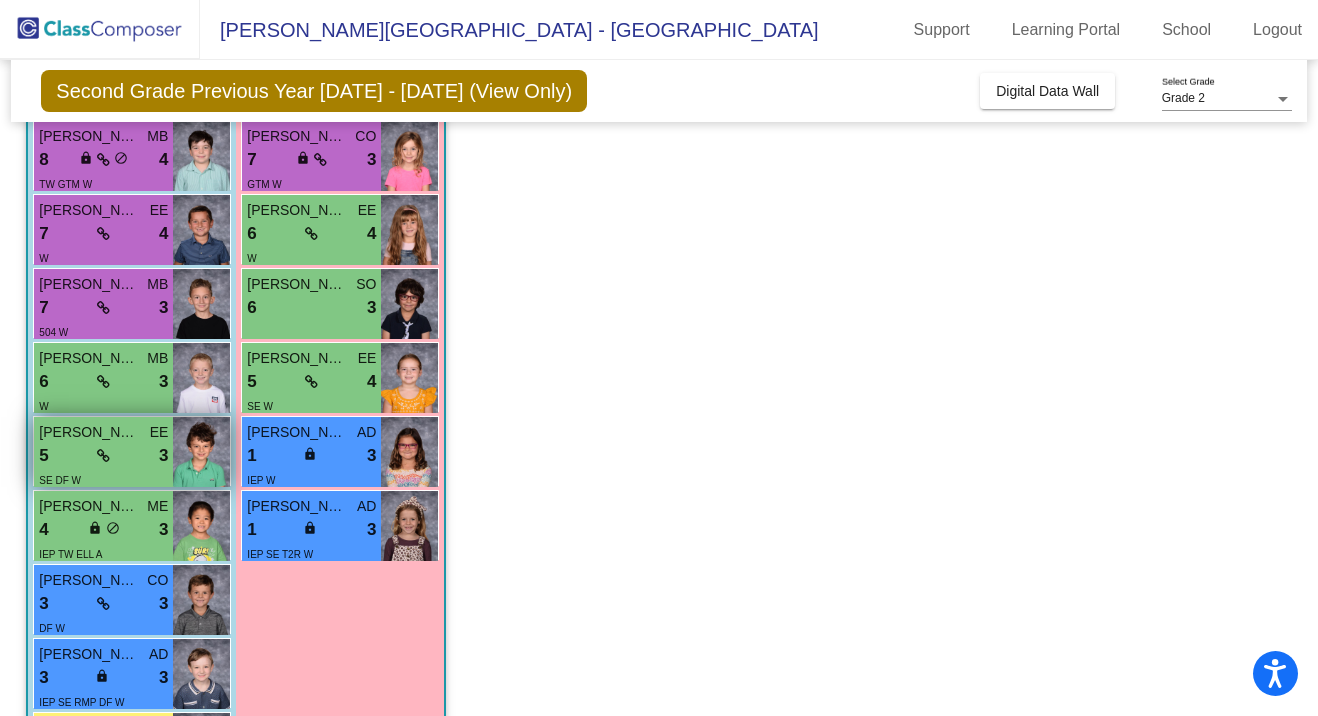 click on "3" at bounding box center [163, 456] 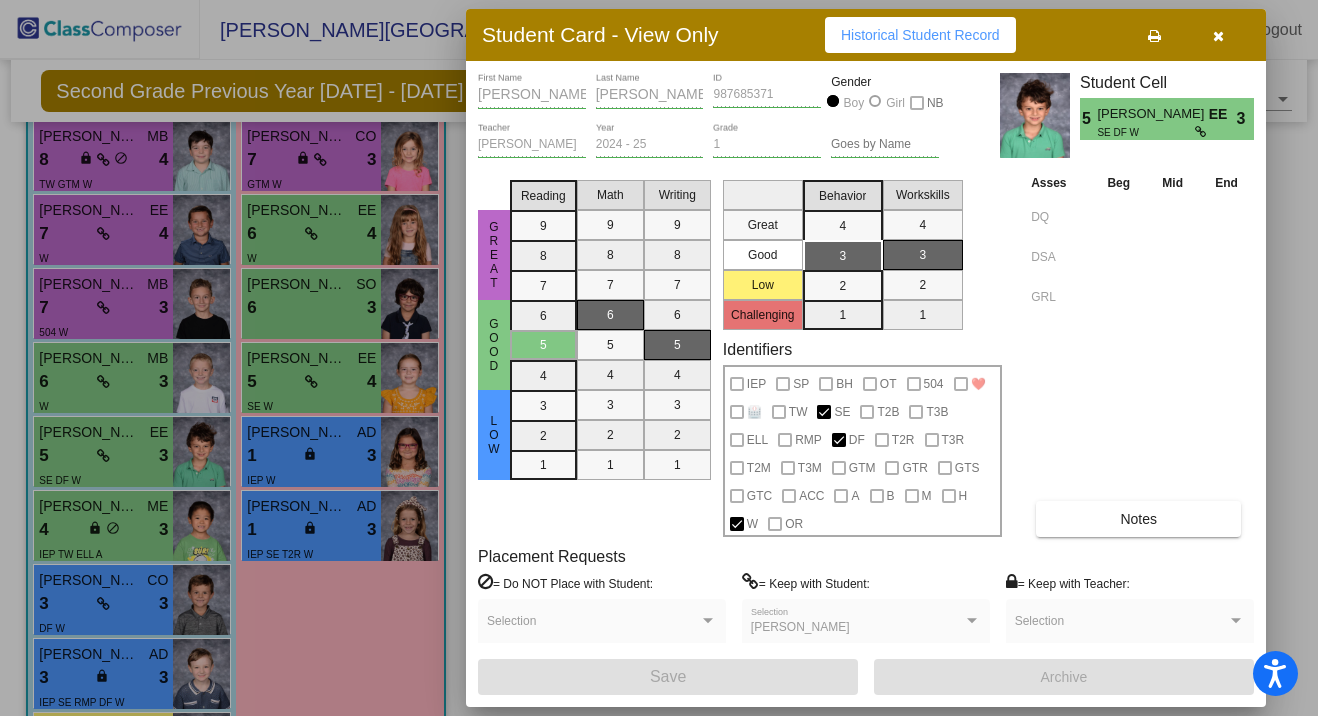 click at bounding box center (1218, 36) 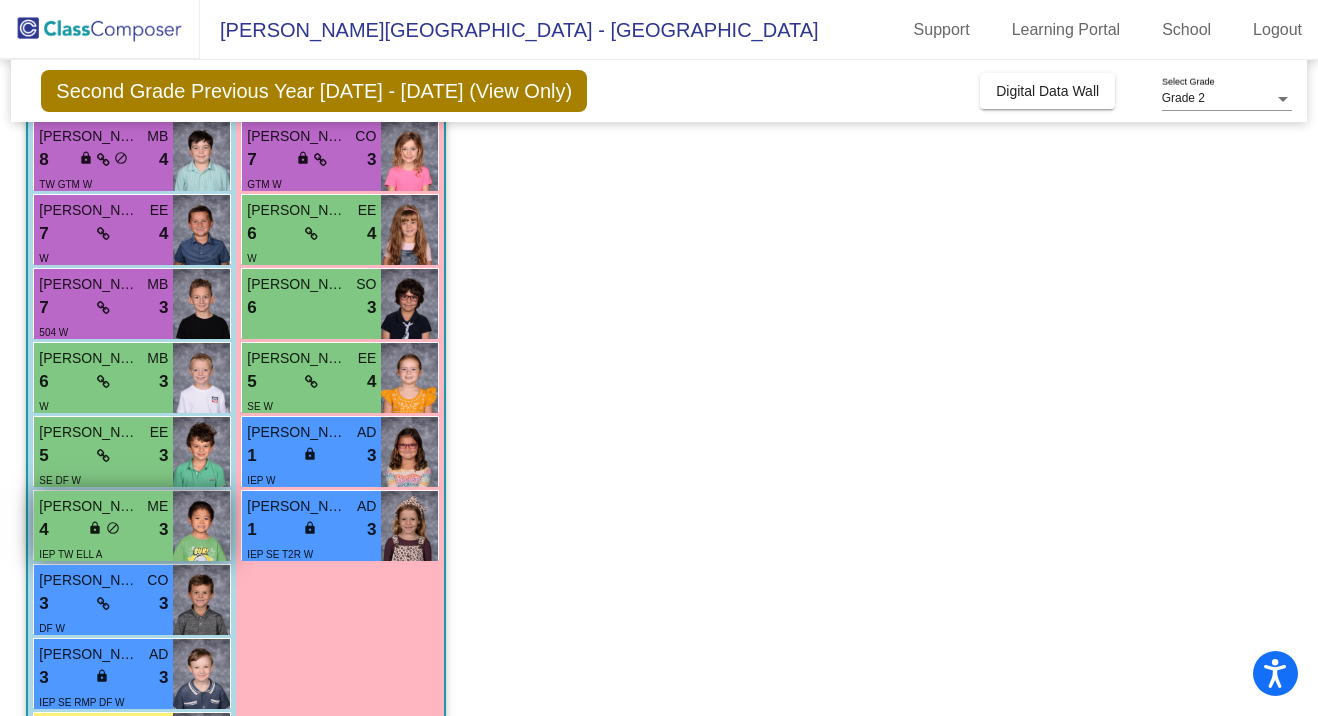 click on "4 lock do_not_disturb_alt 3" at bounding box center [103, 530] 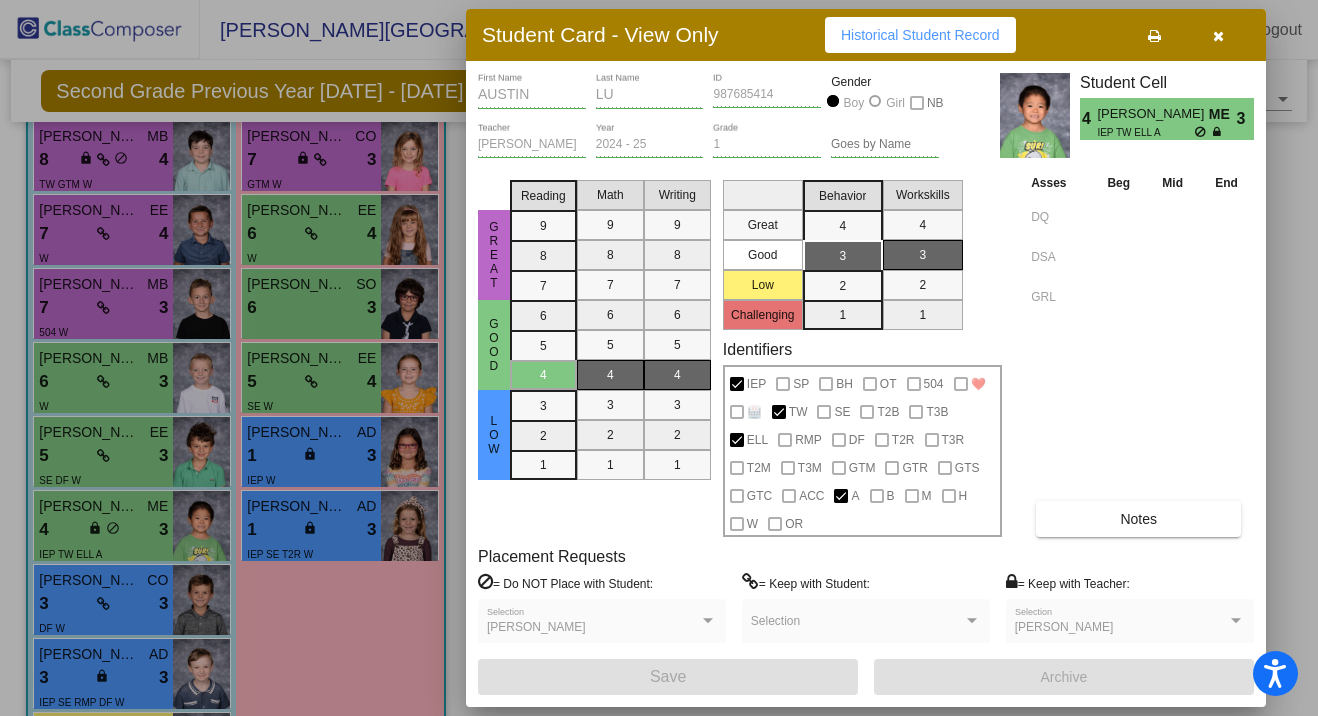 click at bounding box center [1218, 36] 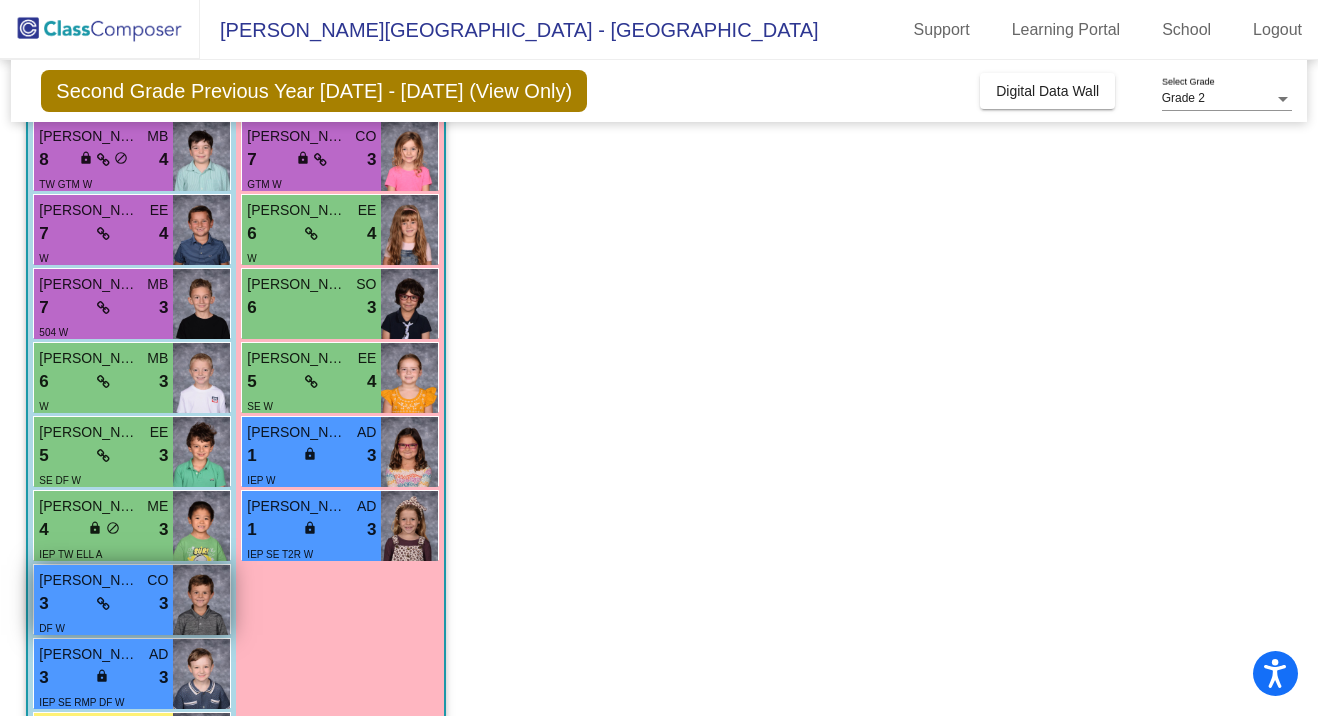 click on "3 lock do_not_disturb_alt 3" at bounding box center (103, 604) 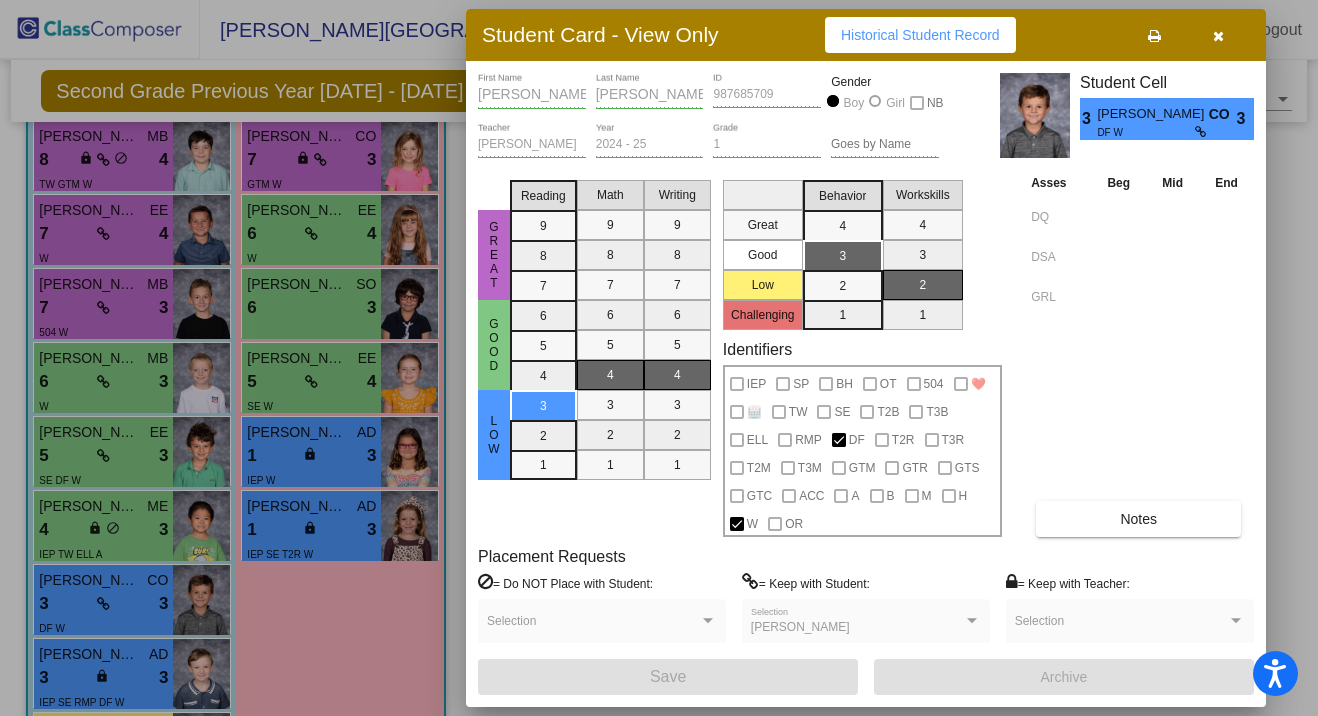 click at bounding box center [1218, 36] 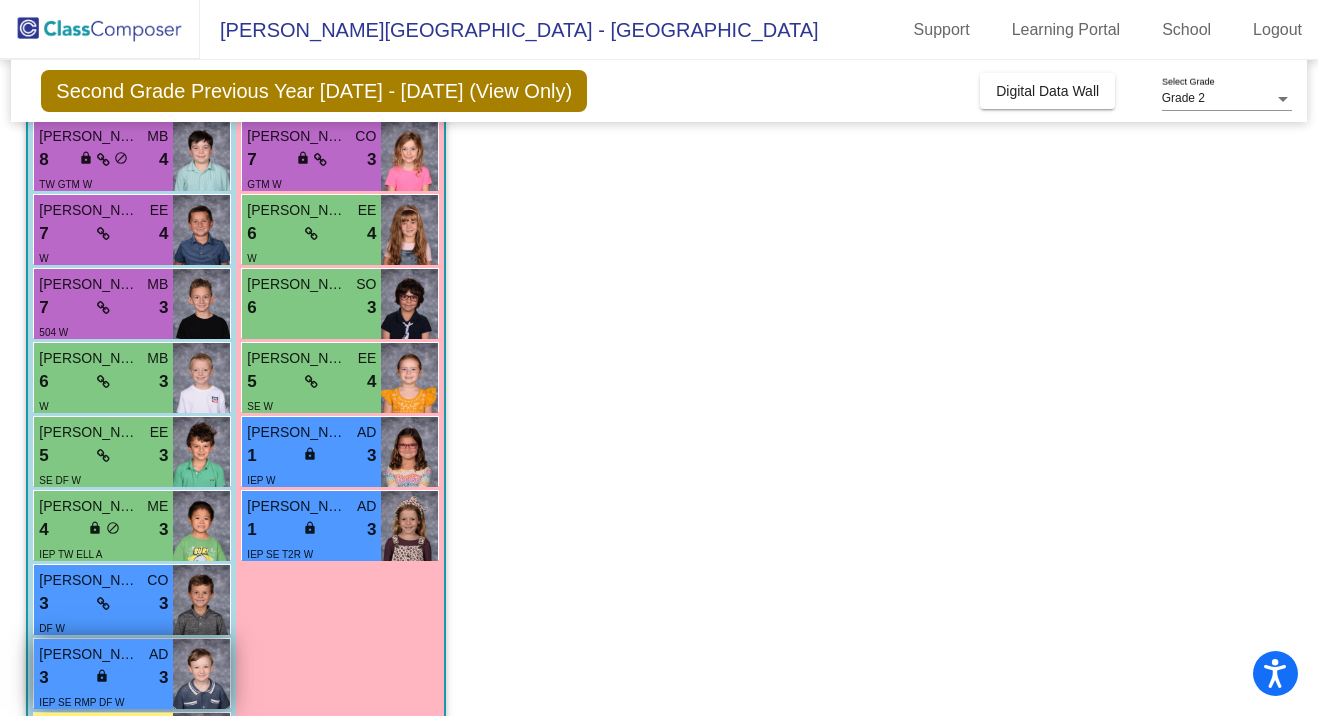 click on "lock" at bounding box center [102, 676] 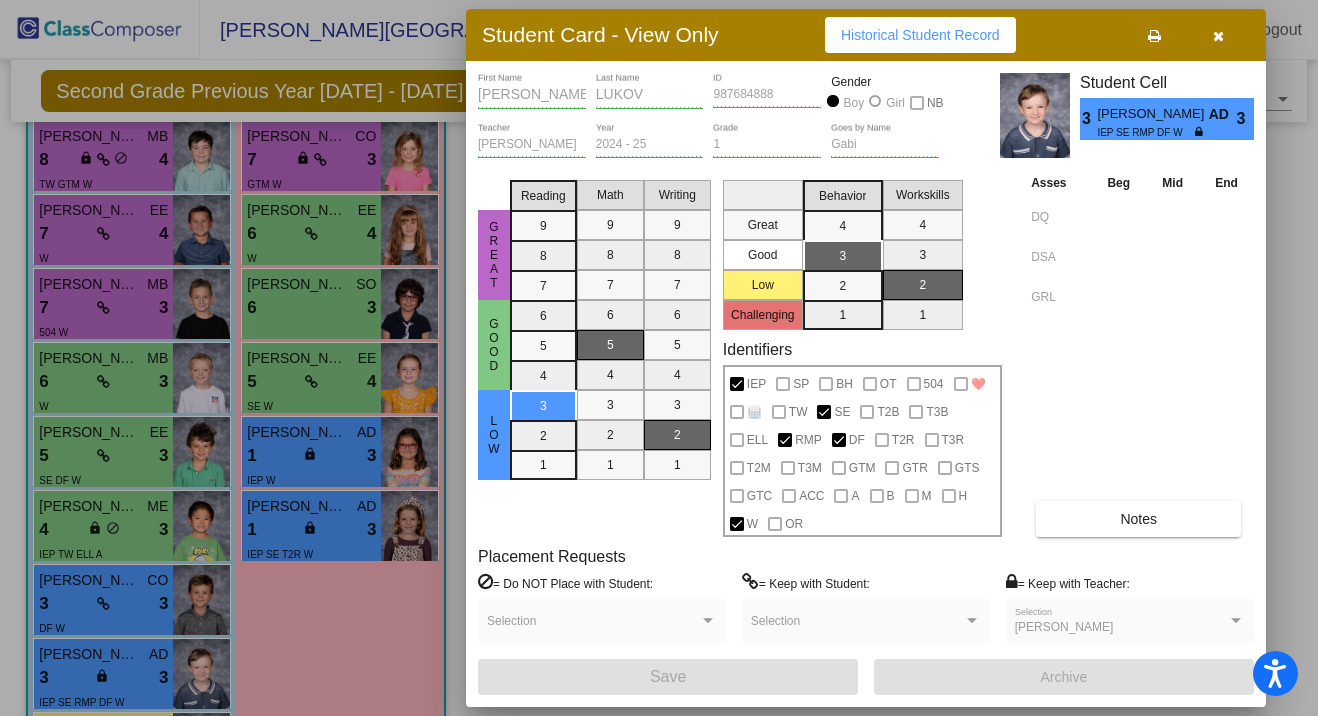 click on "Notes" at bounding box center (1138, 519) 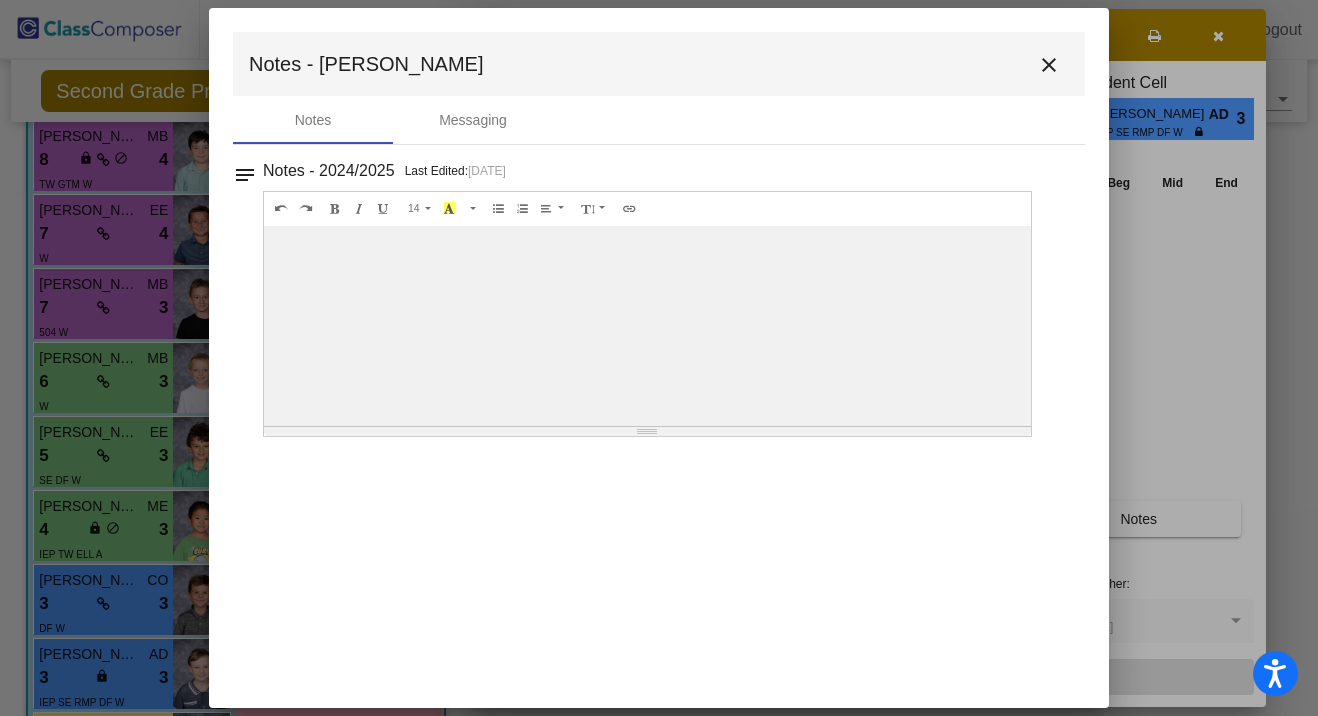click on "close" at bounding box center [1049, 65] 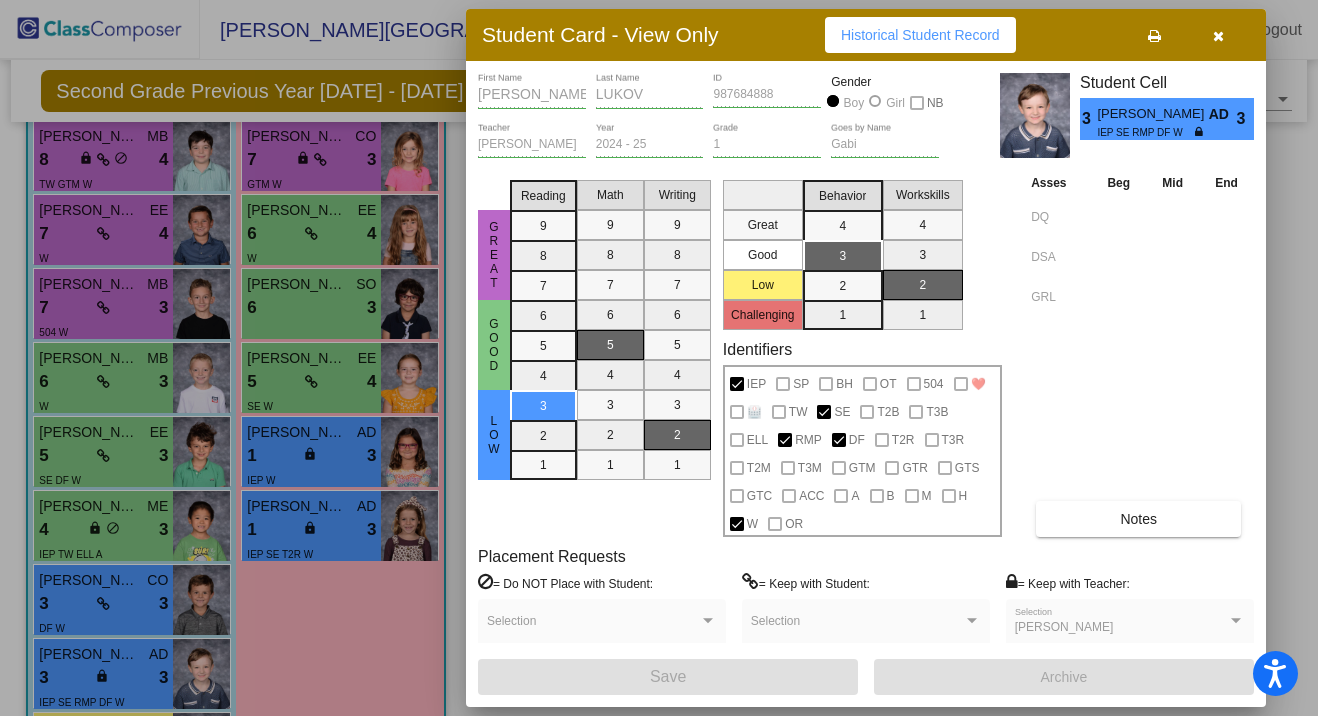 click at bounding box center [1218, 36] 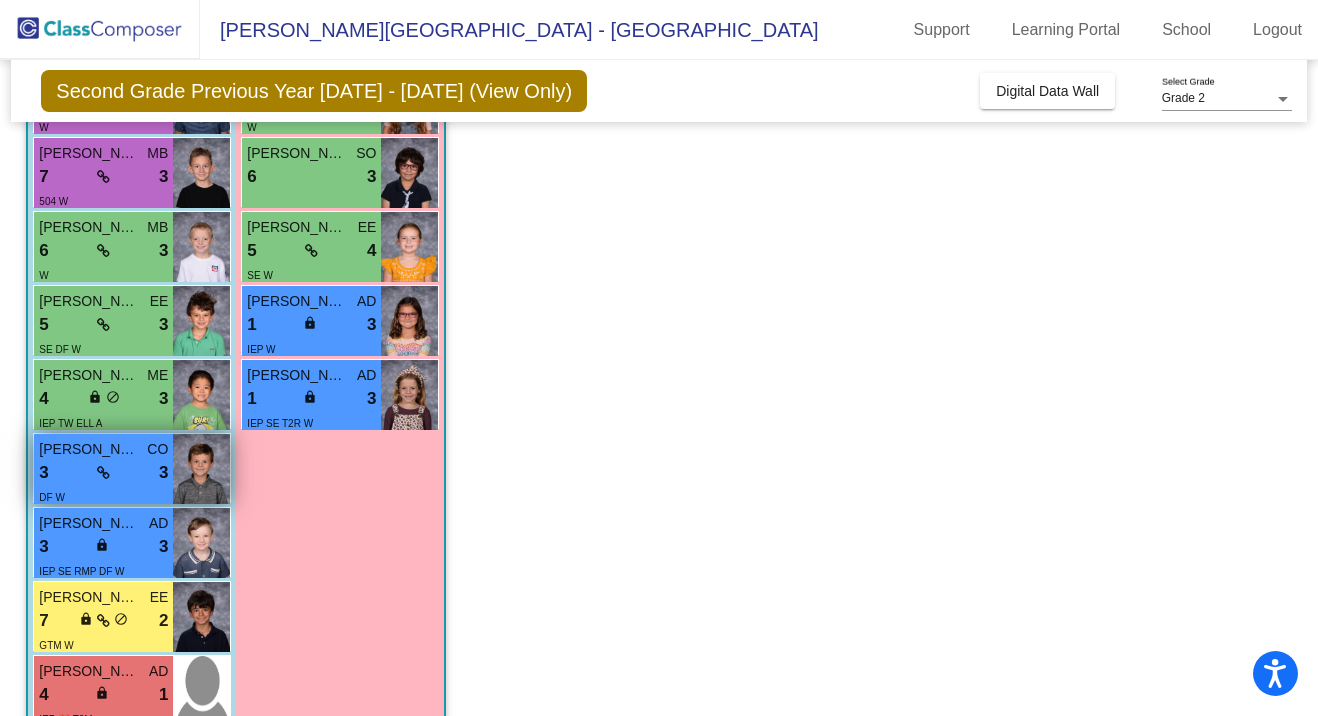 scroll, scrollTop: 450, scrollLeft: 0, axis: vertical 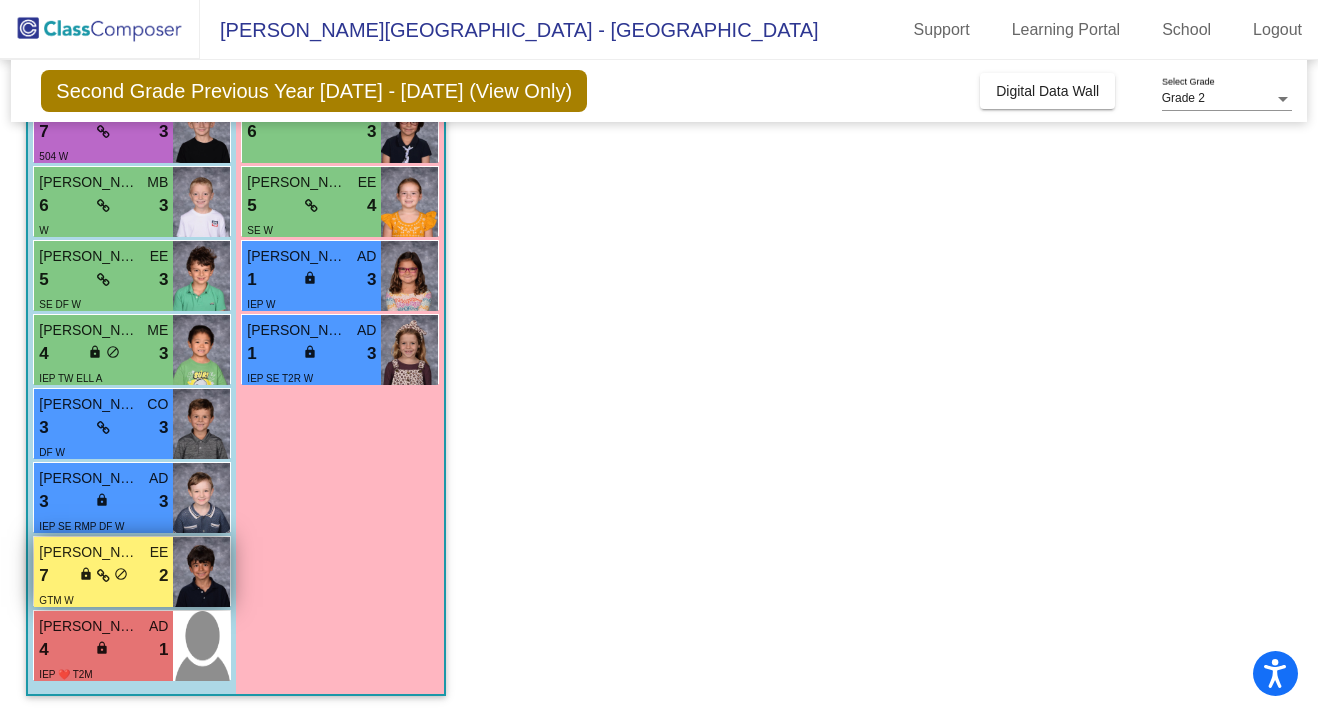 click on "2" at bounding box center (163, 576) 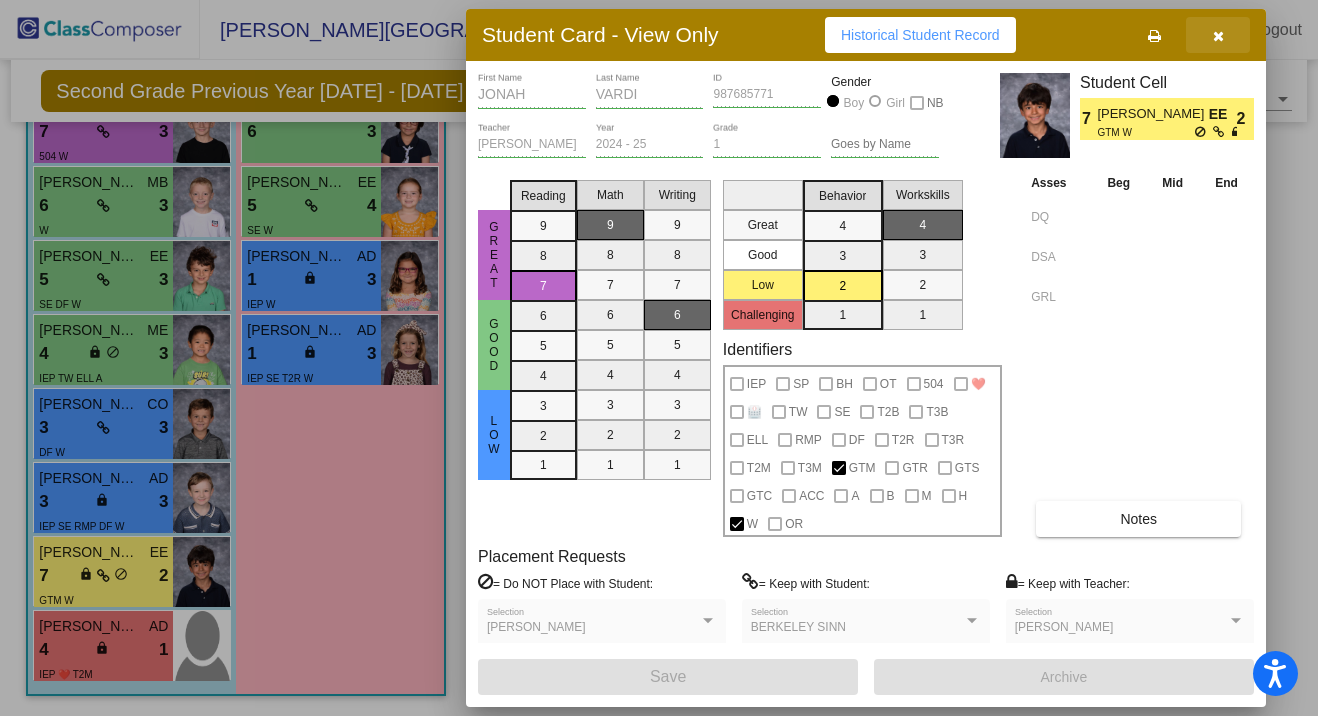 click at bounding box center (1218, 36) 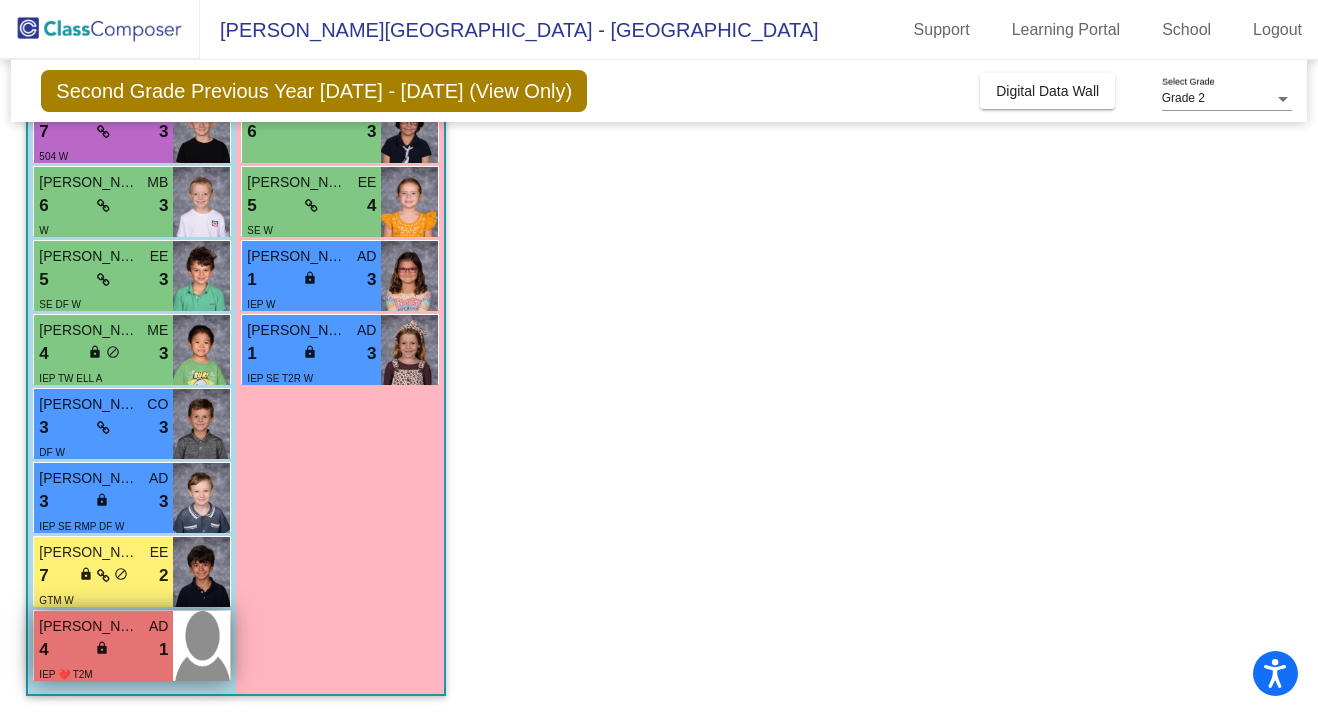 click on "[PERSON_NAME] COACH" at bounding box center (89, 626) 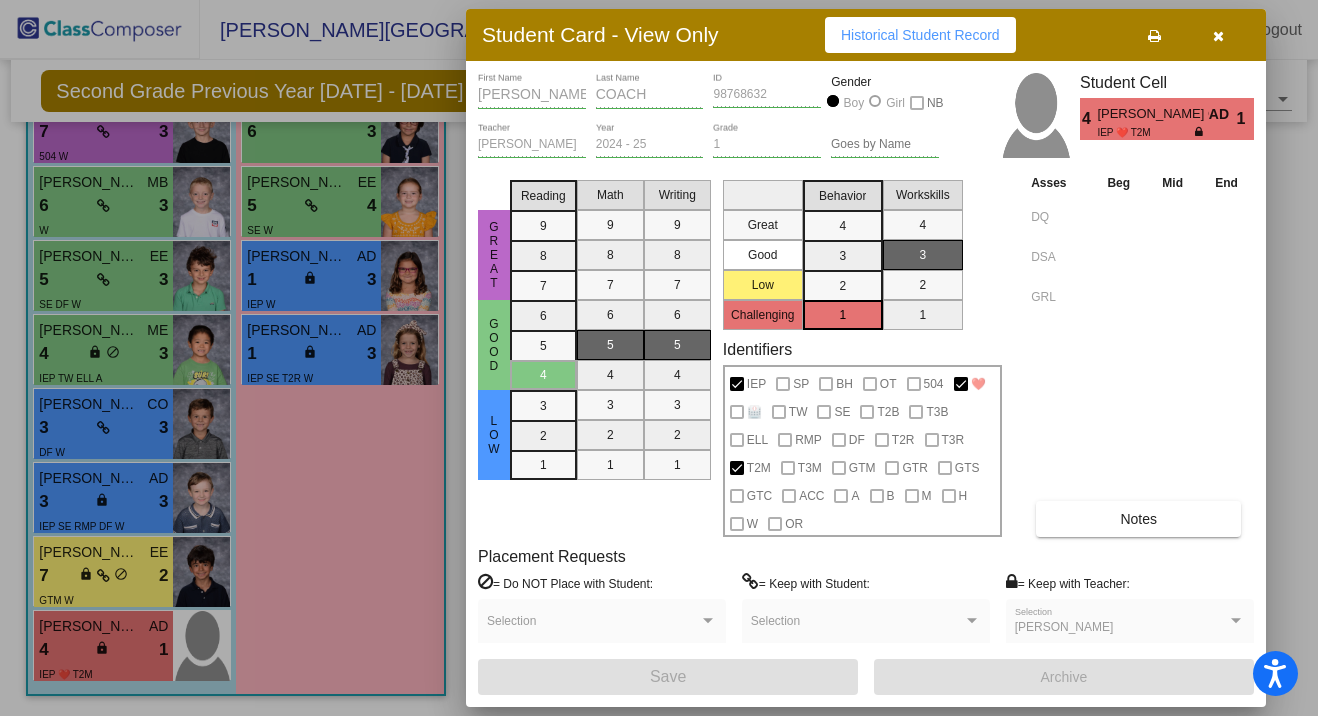 click on "Notes" at bounding box center [1138, 519] 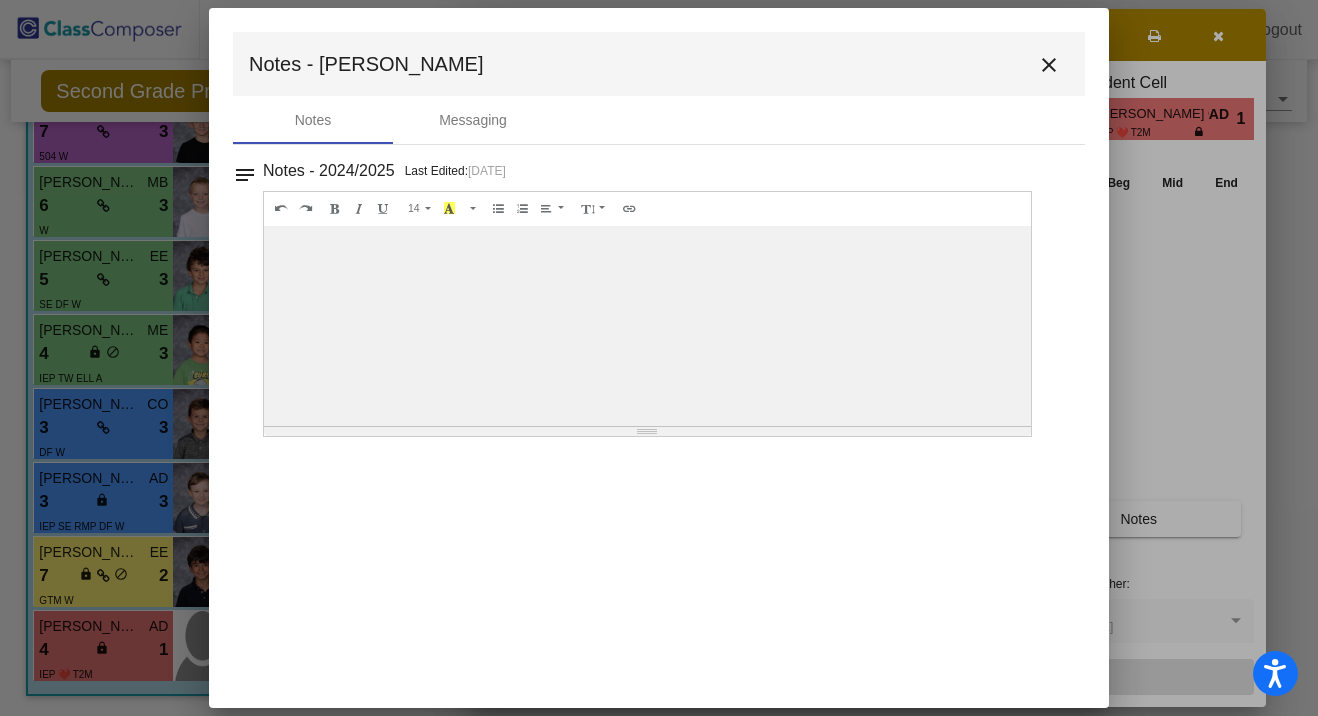 click on "close" at bounding box center [1049, 65] 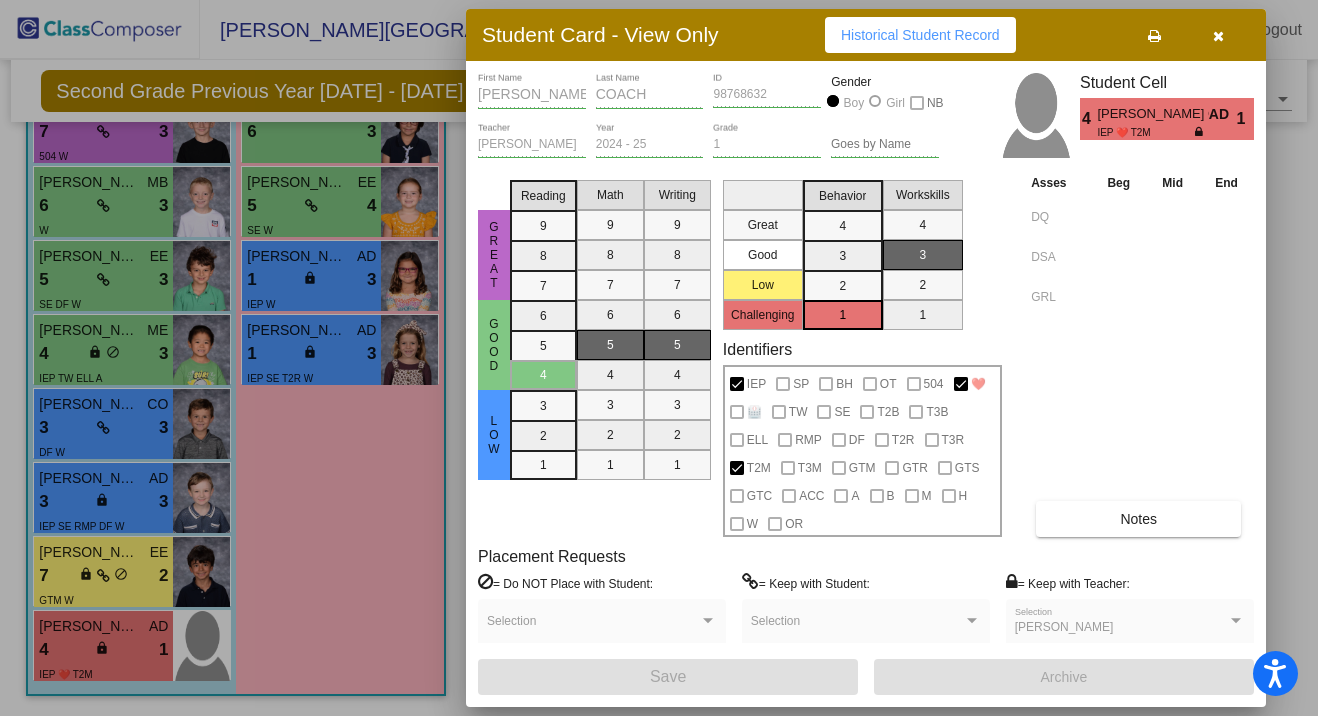 click at bounding box center (1218, 36) 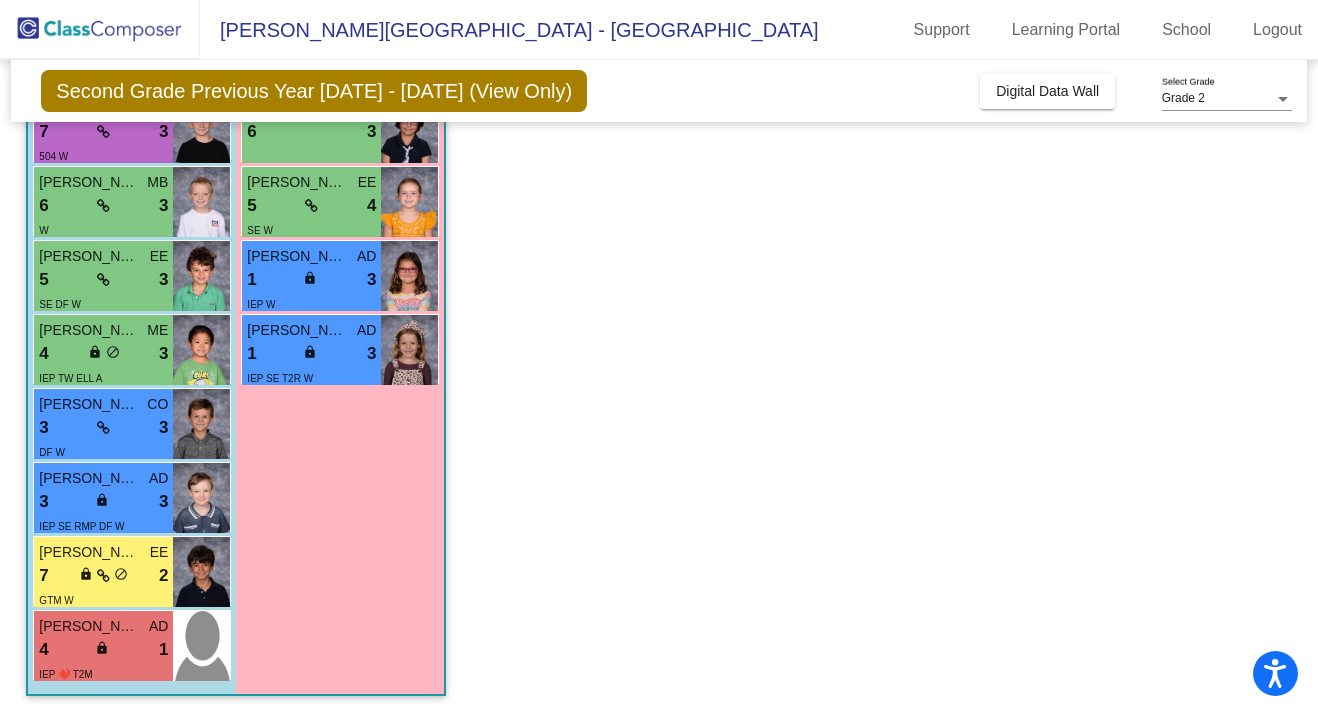 scroll, scrollTop: 0, scrollLeft: 0, axis: both 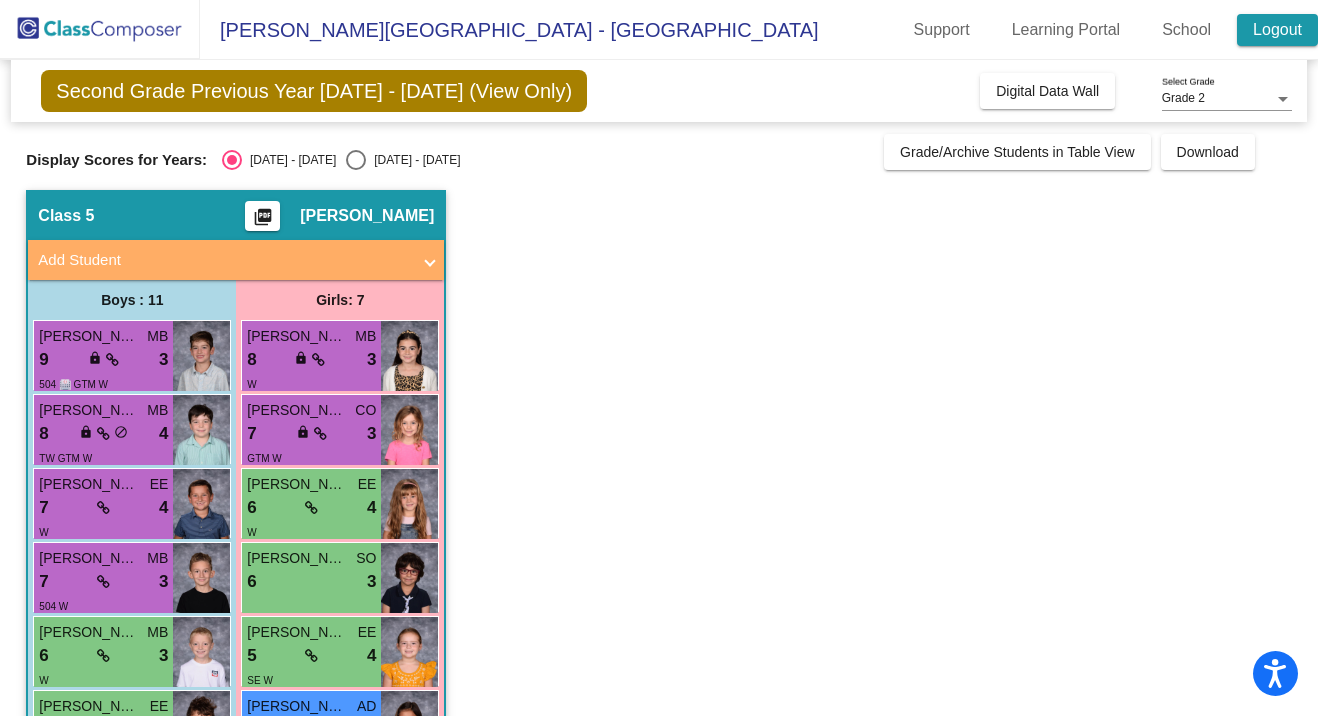 click on "Logout" 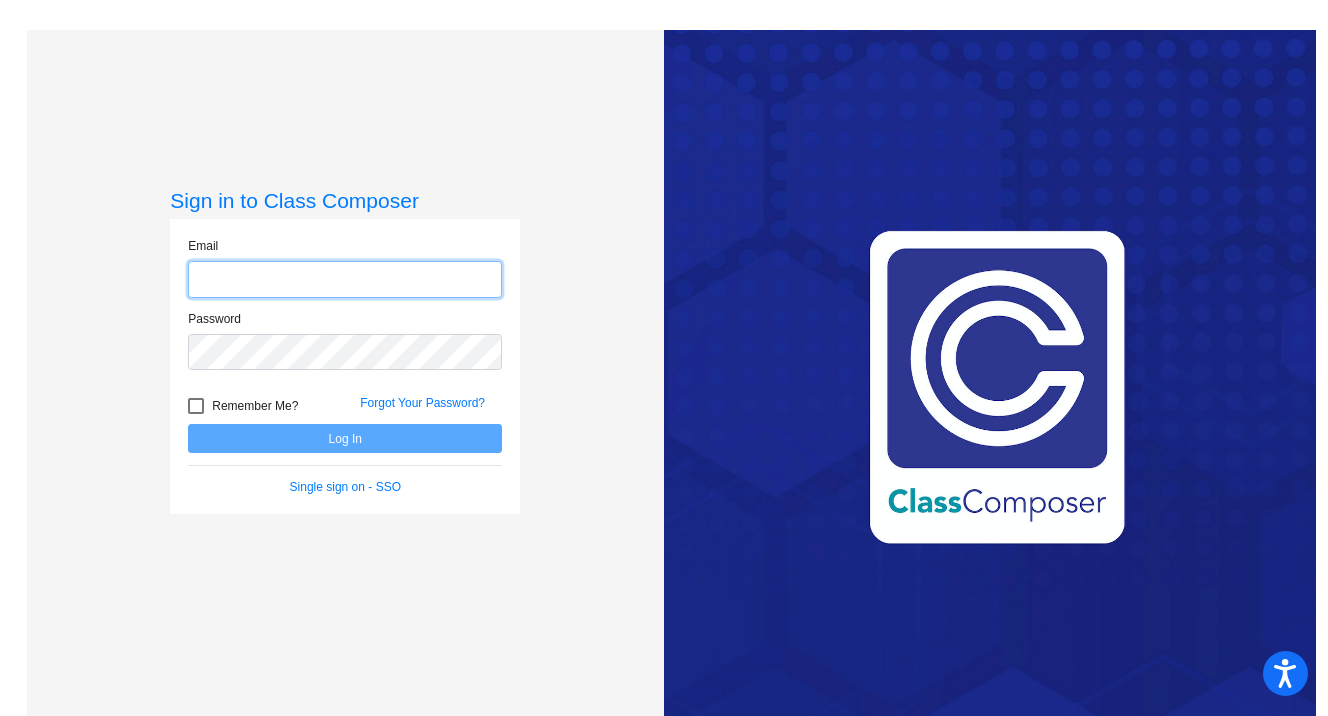type on "[EMAIL_ADDRESS][DOMAIN_NAME]" 